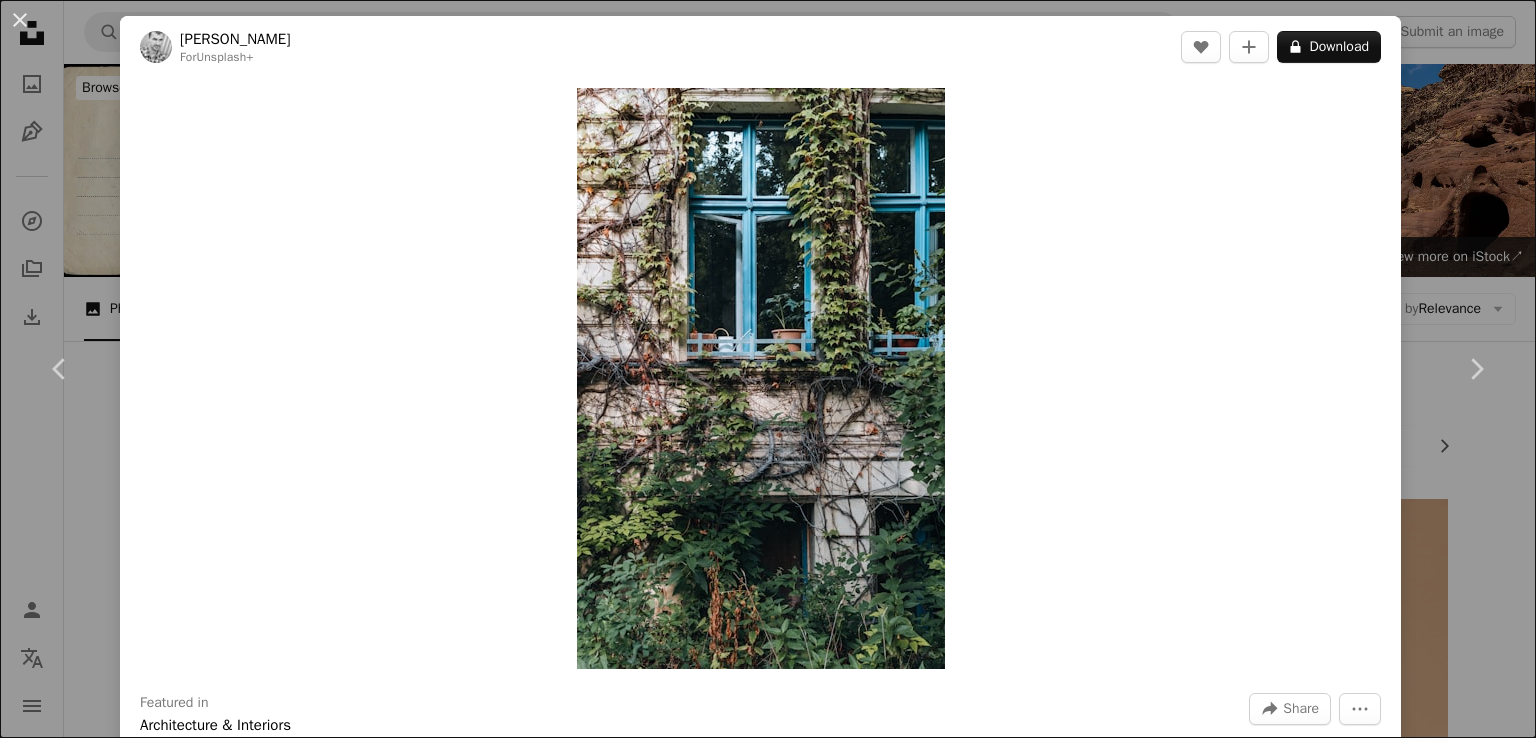 scroll, scrollTop: 10600, scrollLeft: 0, axis: vertical 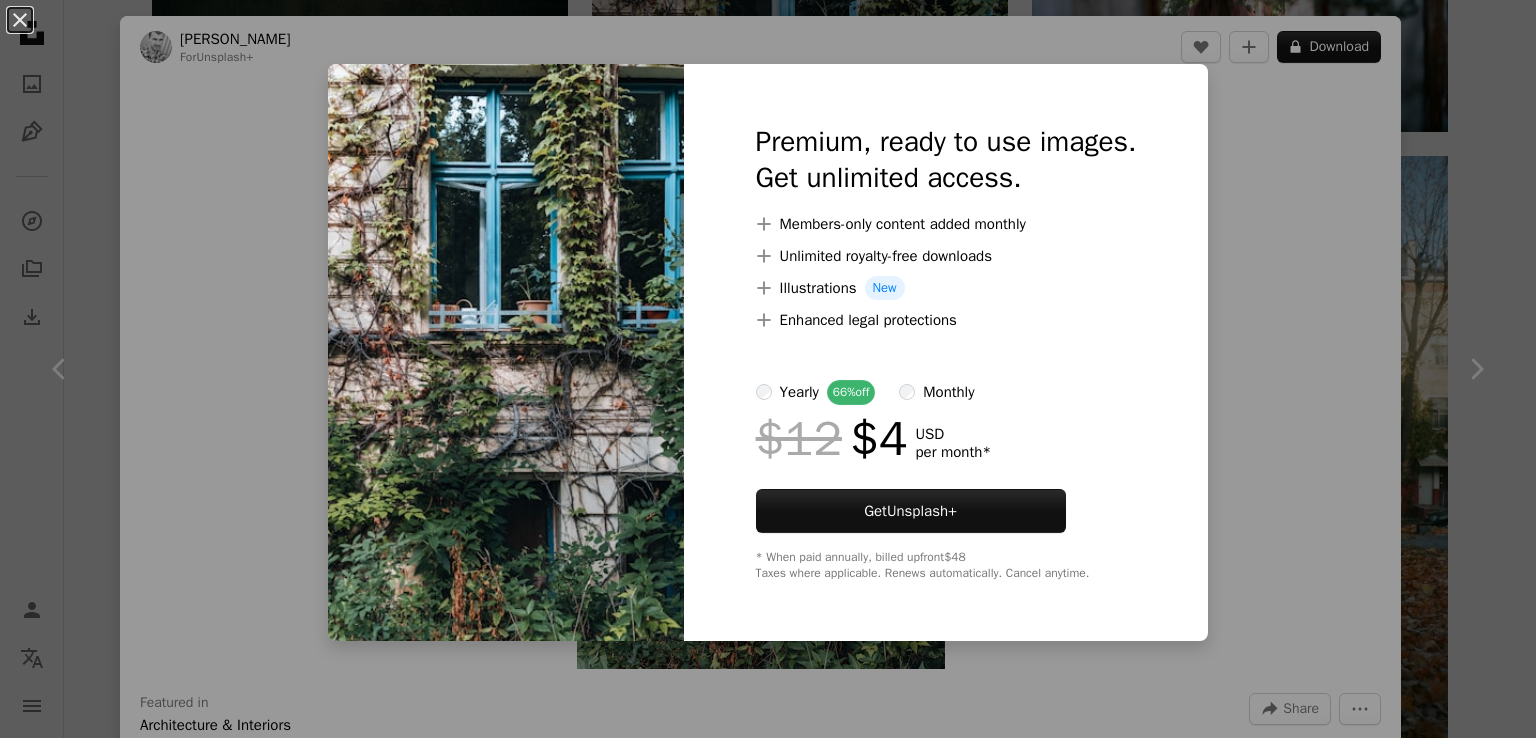 click on "An X shape Premium, ready to use images. Get unlimited access. A plus sign Members-only content added monthly A plus sign Unlimited royalty-free downloads A plus sign Illustrations  New A plus sign Enhanced legal protections yearly 66%  off monthly $12   $4 USD per month * Get  Unsplash+ * When paid annually, billed upfront  $48 Taxes where applicable. Renews automatically. Cancel anytime." at bounding box center [768, 369] 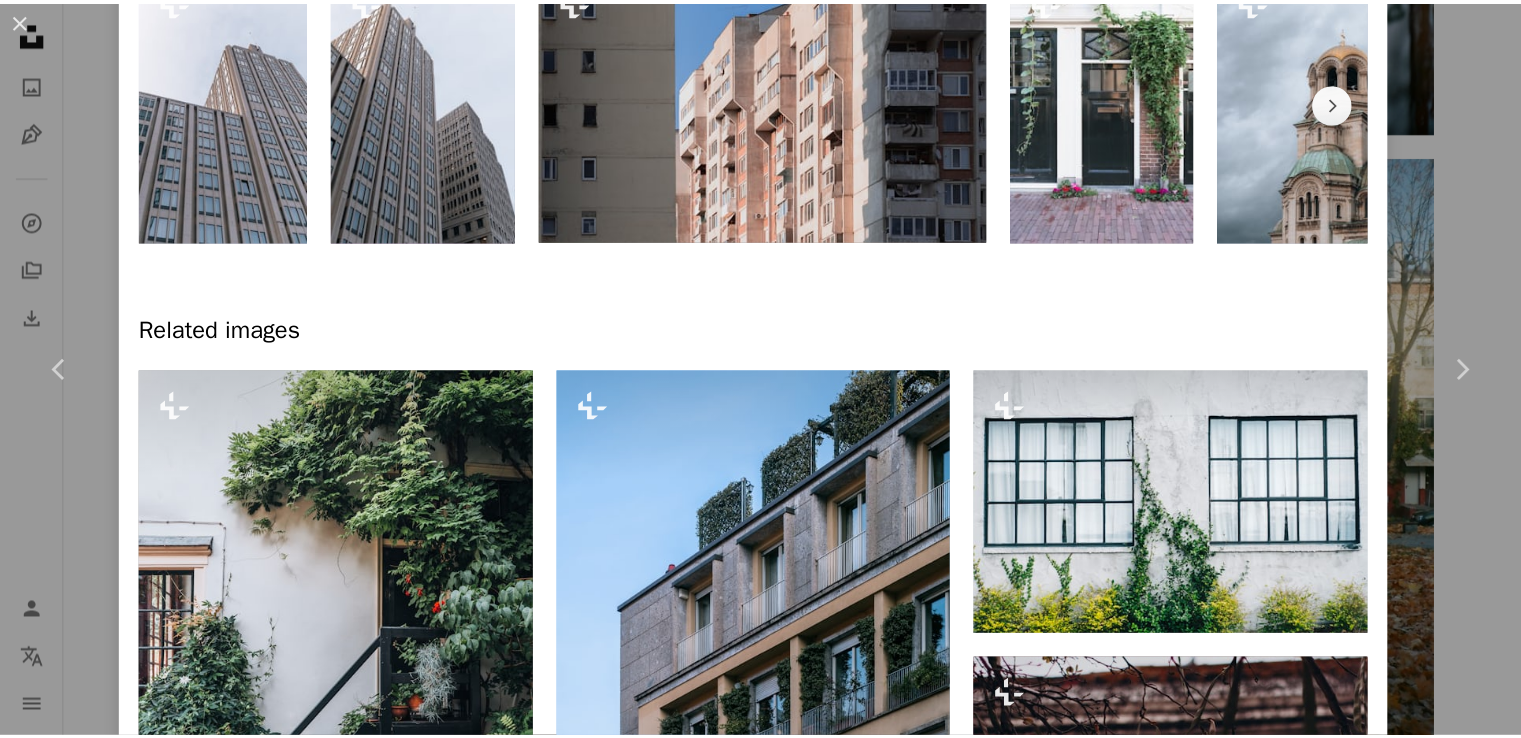 scroll, scrollTop: 1300, scrollLeft: 0, axis: vertical 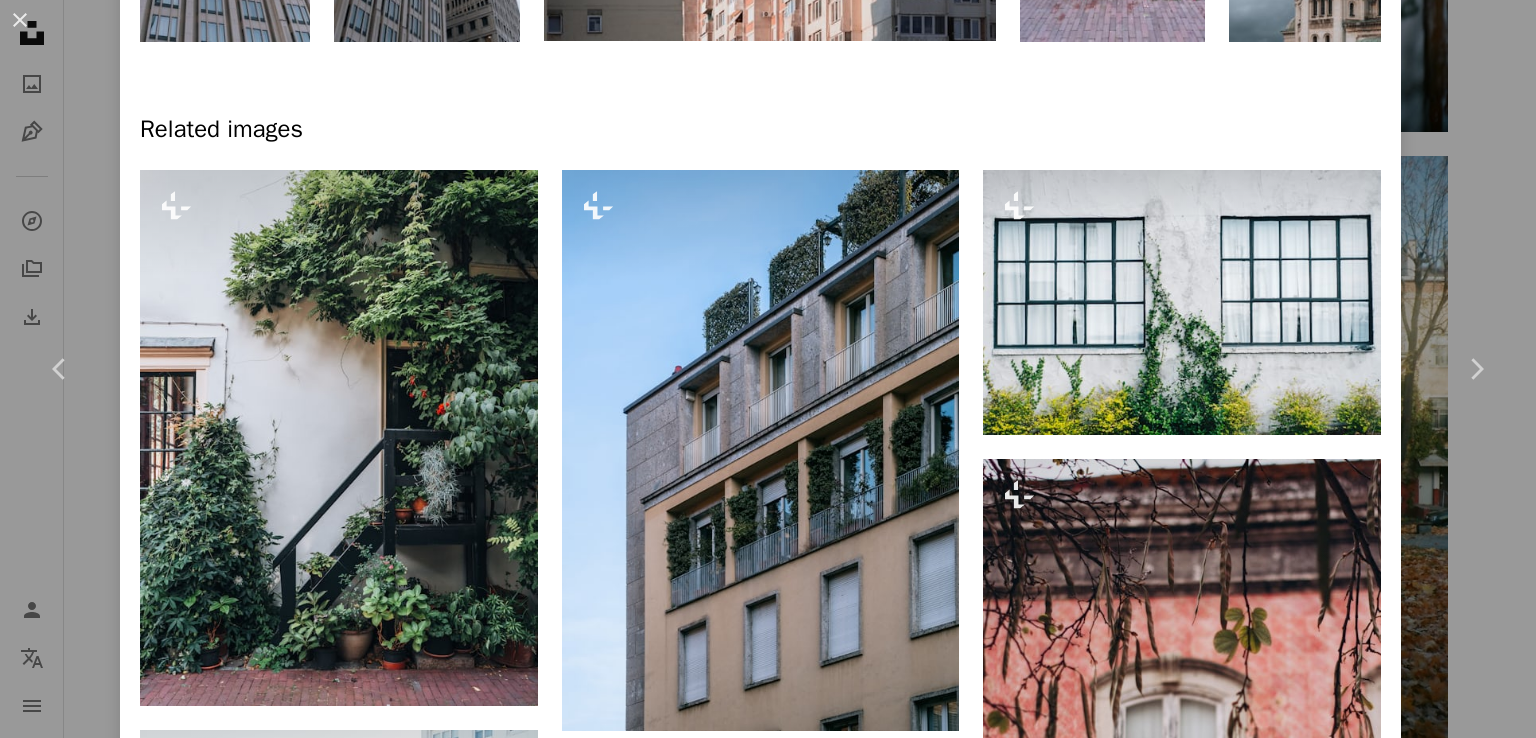 click on "An X shape Chevron left Chevron right [PERSON_NAME] For  Unsplash+ A heart A plus sign A lock Download Zoom in Featured in Architecture & Interiors A forward-right arrow Share More Actions A map marker [GEOGRAPHIC_DATA], [GEOGRAPHIC_DATA] Calendar outlined Published on  [DATE] Safety Licensed under the  Unsplash+ License building city architecture summer wall street urban window [GEOGRAPHIC_DATA] [GEOGRAPHIC_DATA] outdoors street photography town apartment building housing ivy exterior residential building broken window Free stock photos From this series Chevron right Plus sign for Unsplash+ Plus sign for Unsplash+ Plus sign for Unsplash+ Plus sign for Unsplash+ Plus sign for Unsplash+ Plus sign for Unsplash+ Plus sign for Unsplash+ Plus sign for Unsplash+ Plus sign for Unsplash+ Plus sign for Unsplash+ Related images Plus sign for Unsplash+ A heart A plus sign [PERSON_NAME] For  Unsplash+ A lock Download Plus sign for Unsplash+ A heart A plus sign A. C. For  Unsplash+ A lock Download Plus sign for Unsplash+ A heart A plus sign For" at bounding box center [768, 369] 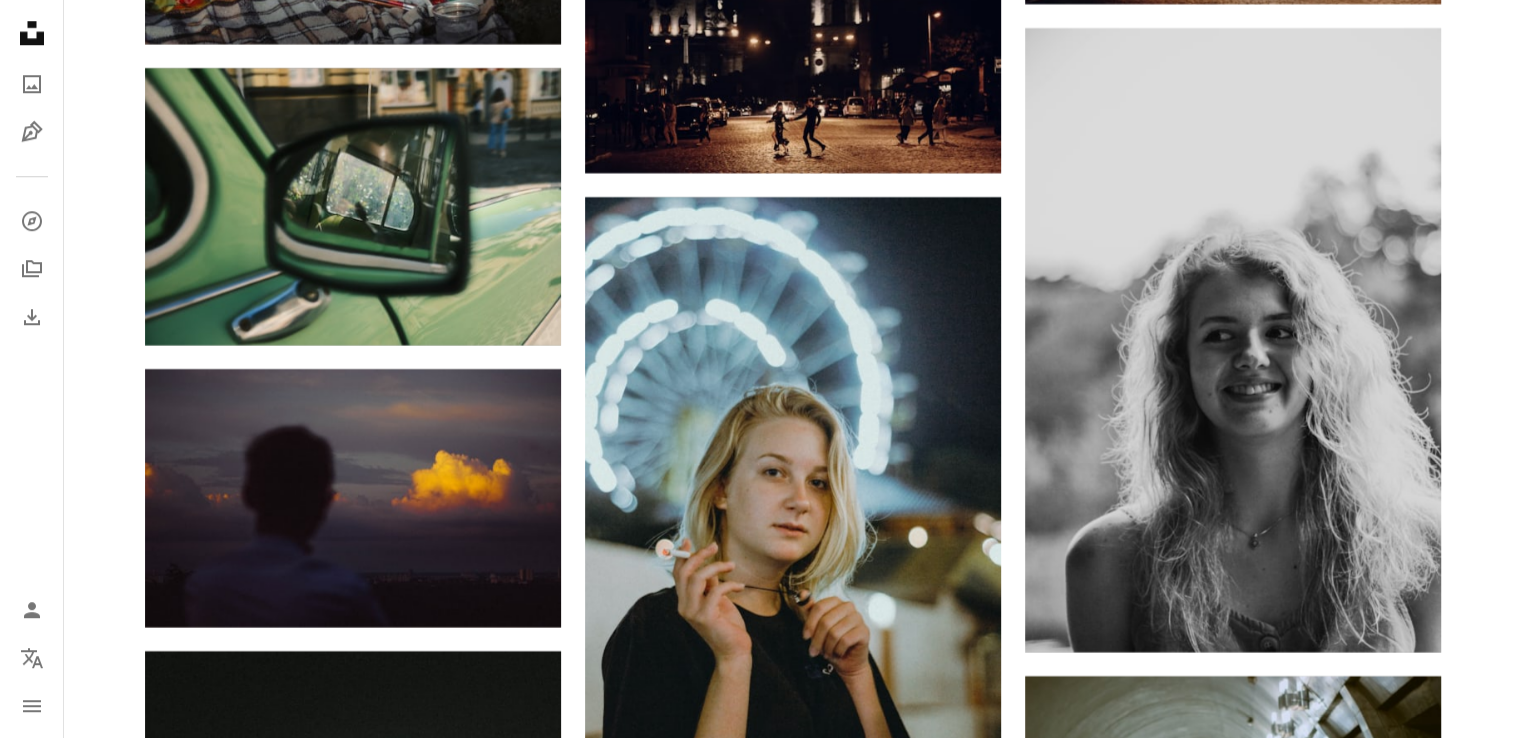 scroll, scrollTop: 17000, scrollLeft: 0, axis: vertical 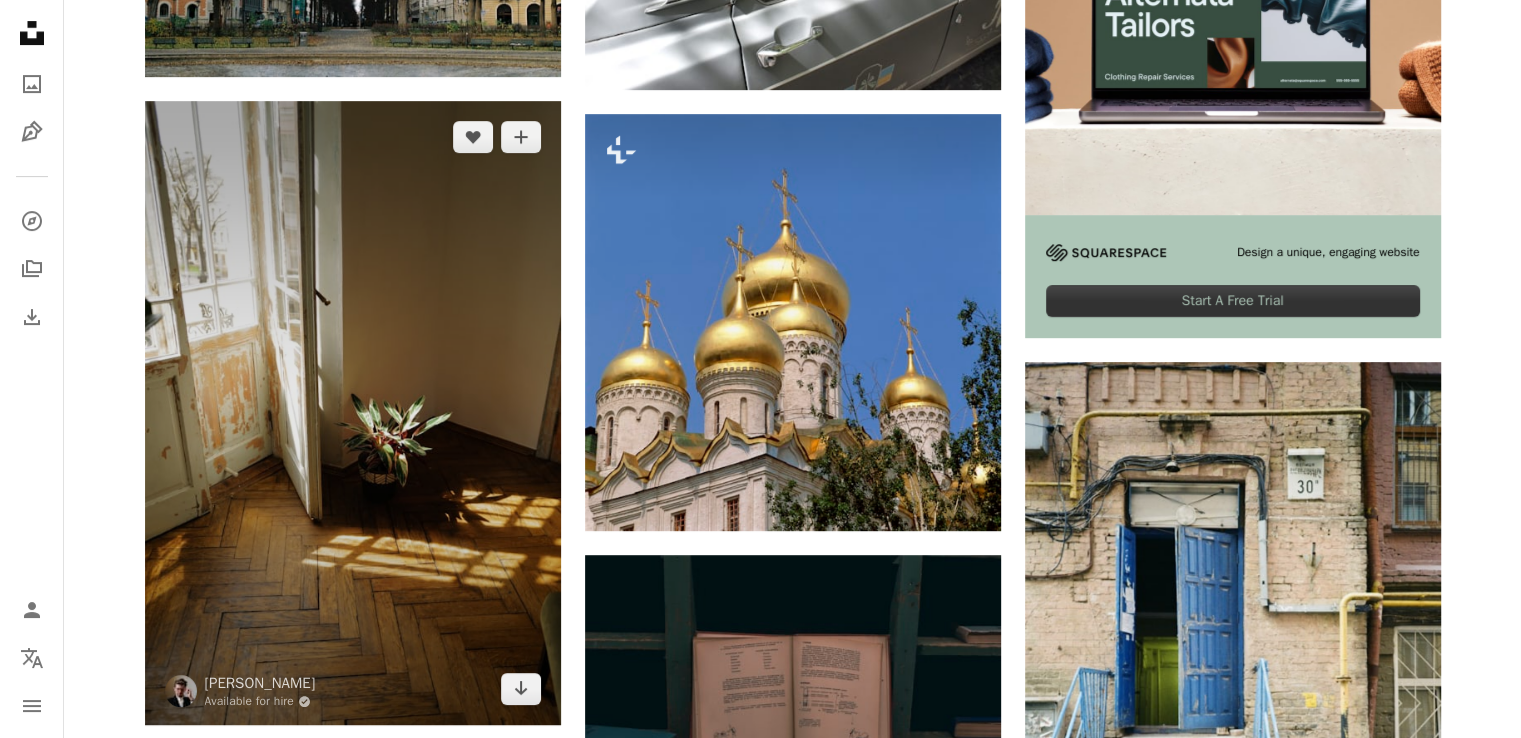 click at bounding box center [353, 413] 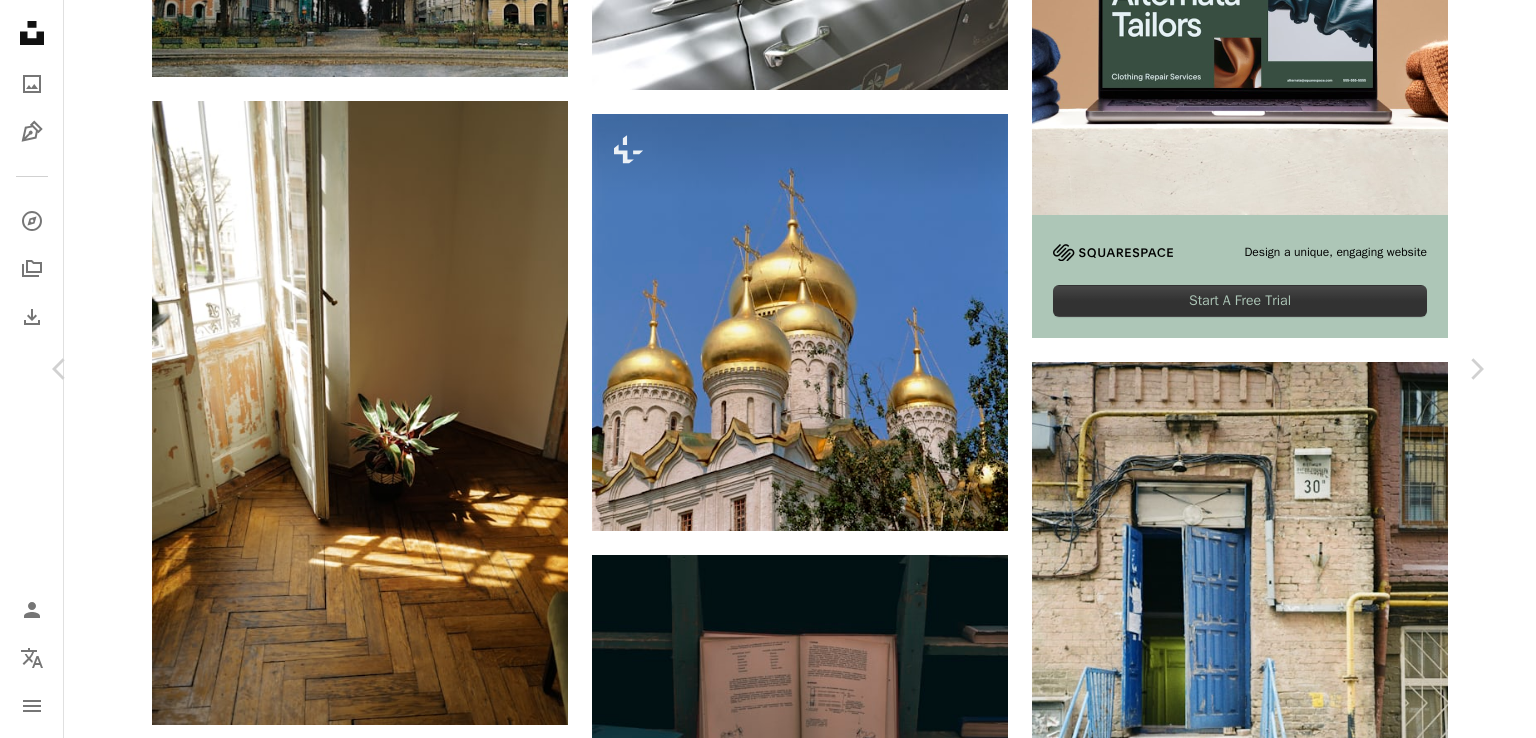 click on "Download free" at bounding box center [1291, 19351] 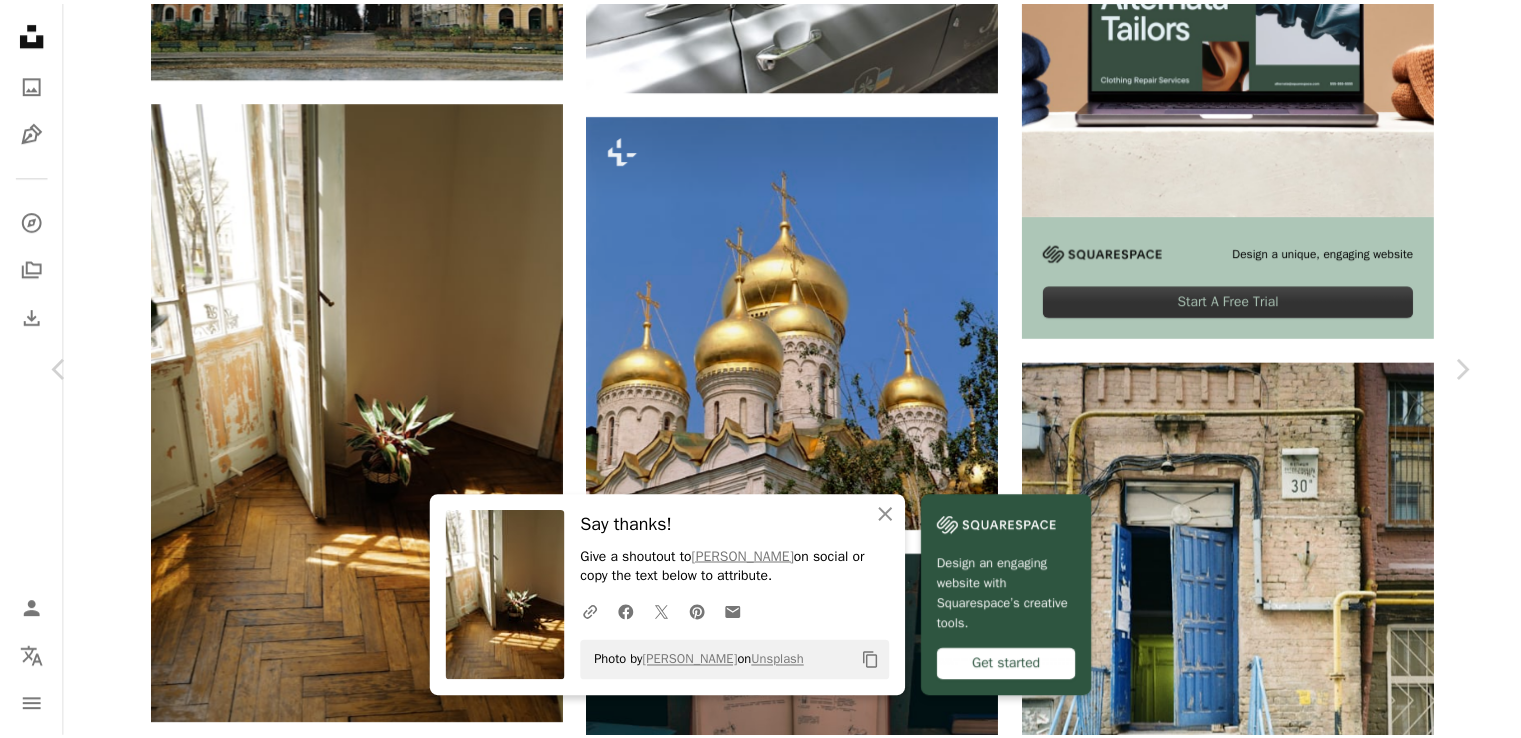 scroll, scrollTop: 2300, scrollLeft: 0, axis: vertical 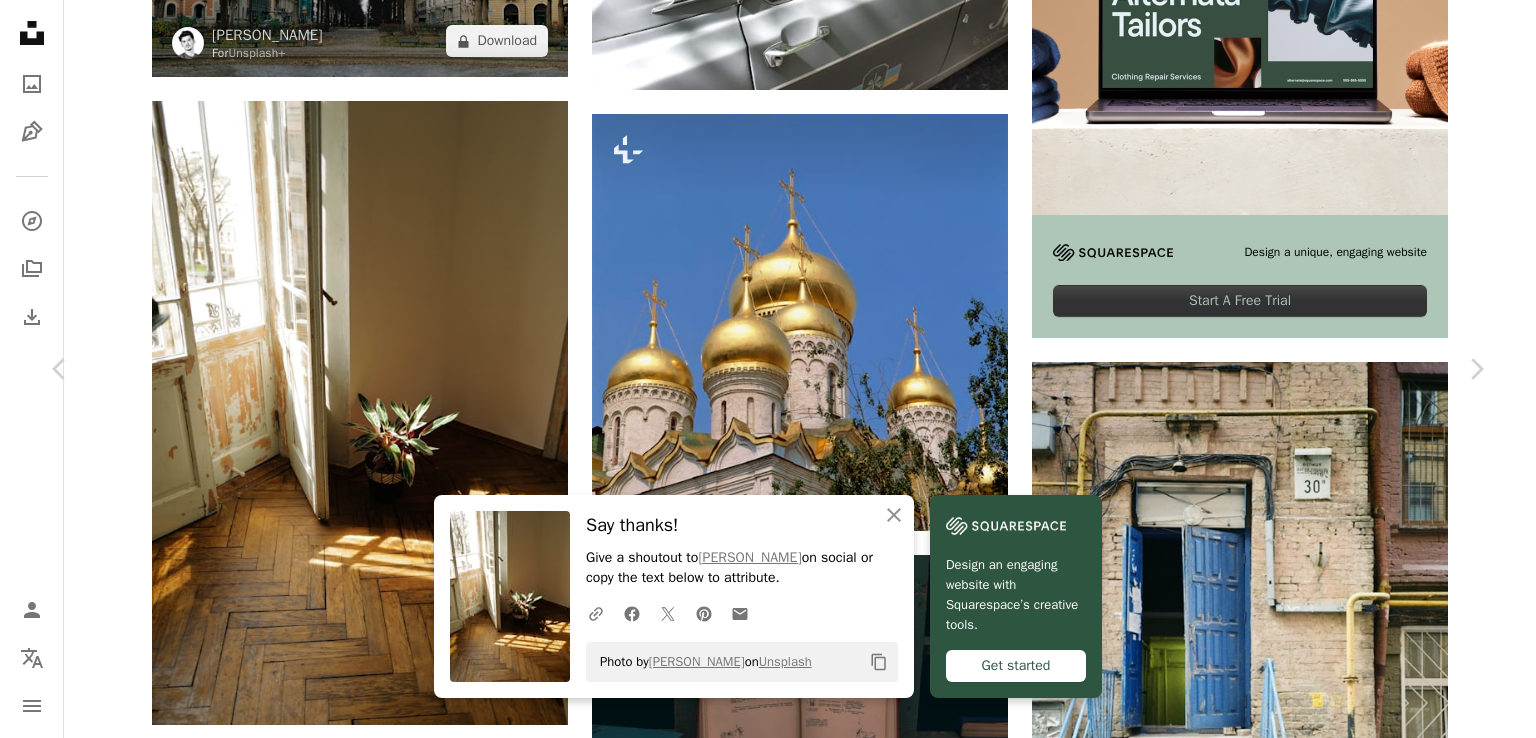 drag, startPoint x: 13, startPoint y: 15, endPoint x: 156, endPoint y: 72, distance: 153.94154 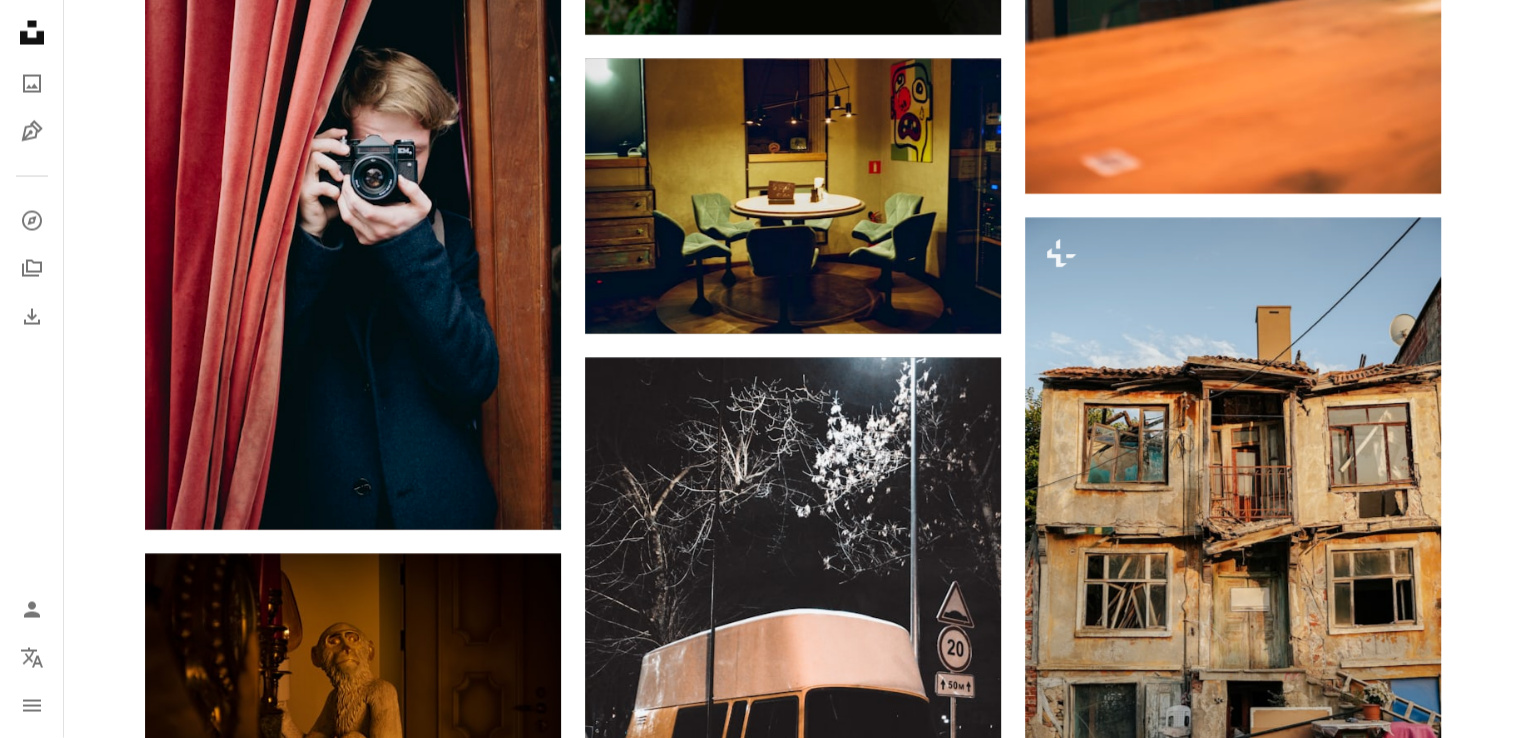 scroll, scrollTop: 4100, scrollLeft: 0, axis: vertical 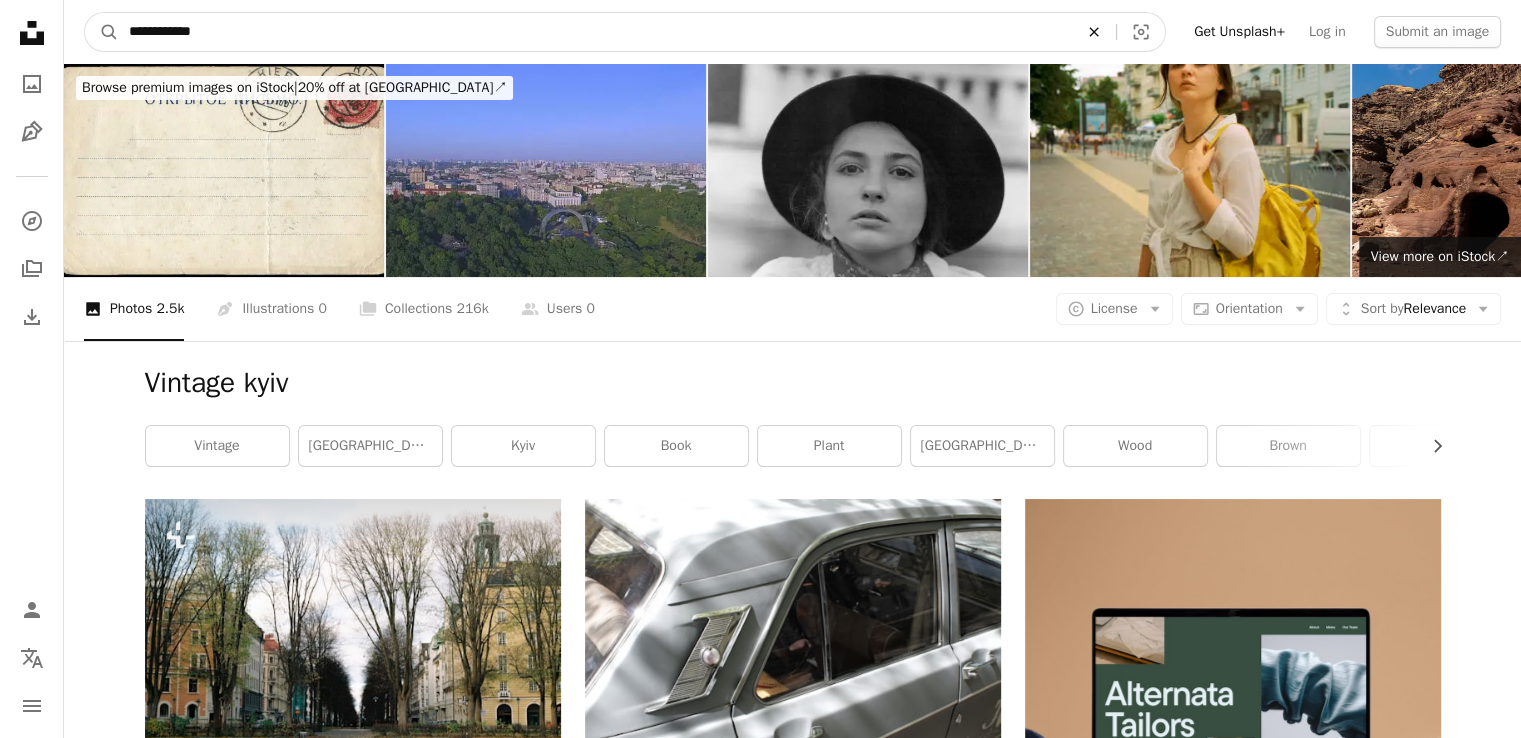 click on "An X shape" 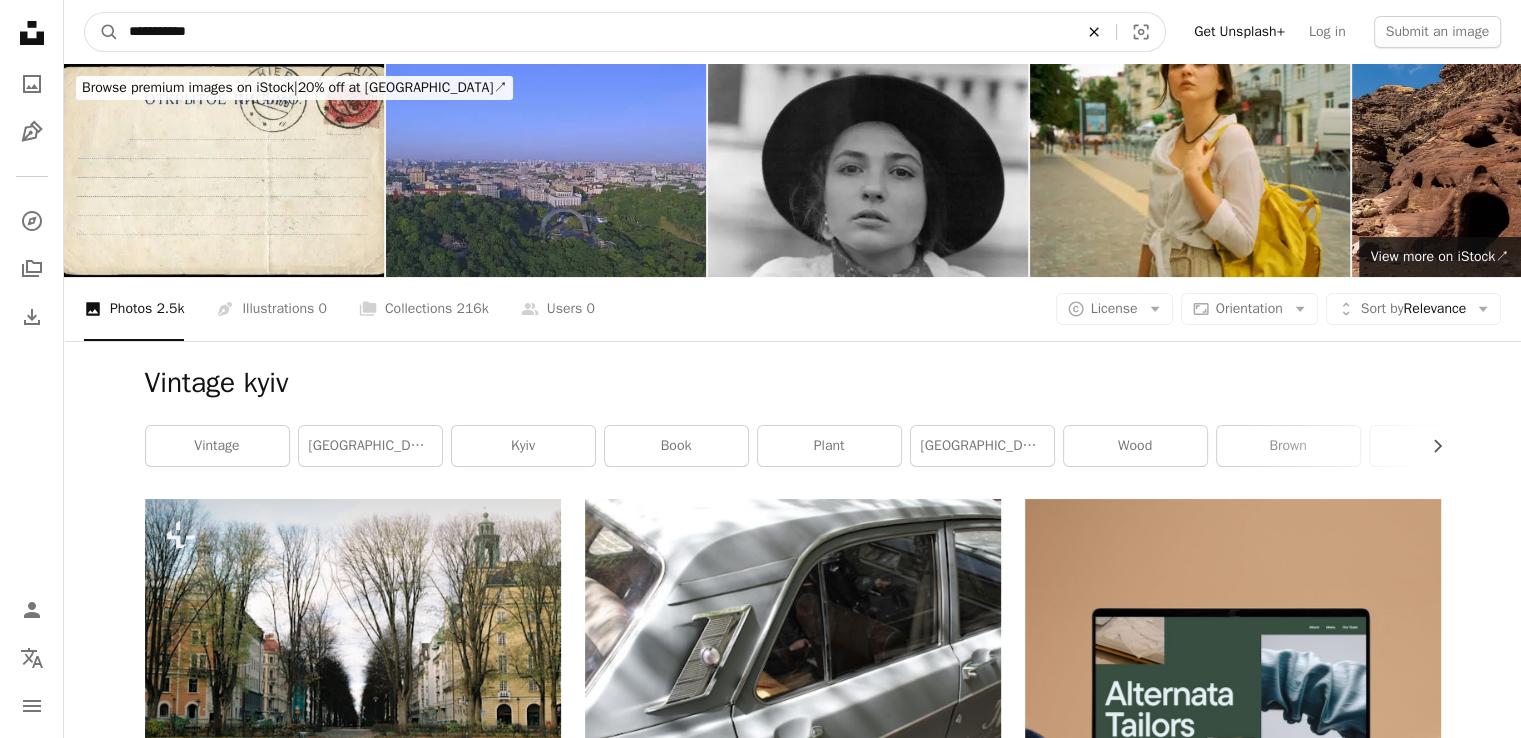 type on "**********" 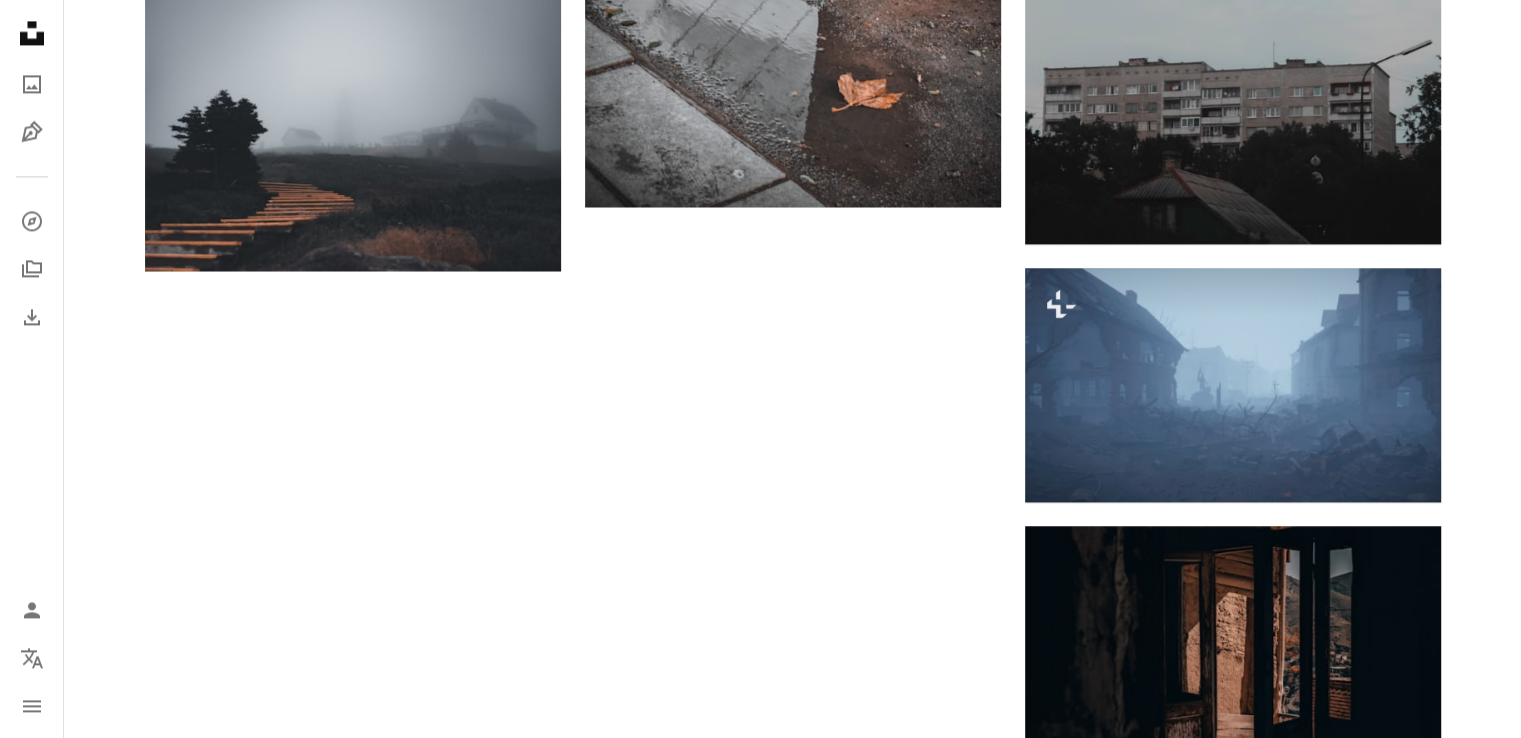 scroll, scrollTop: 3300, scrollLeft: 0, axis: vertical 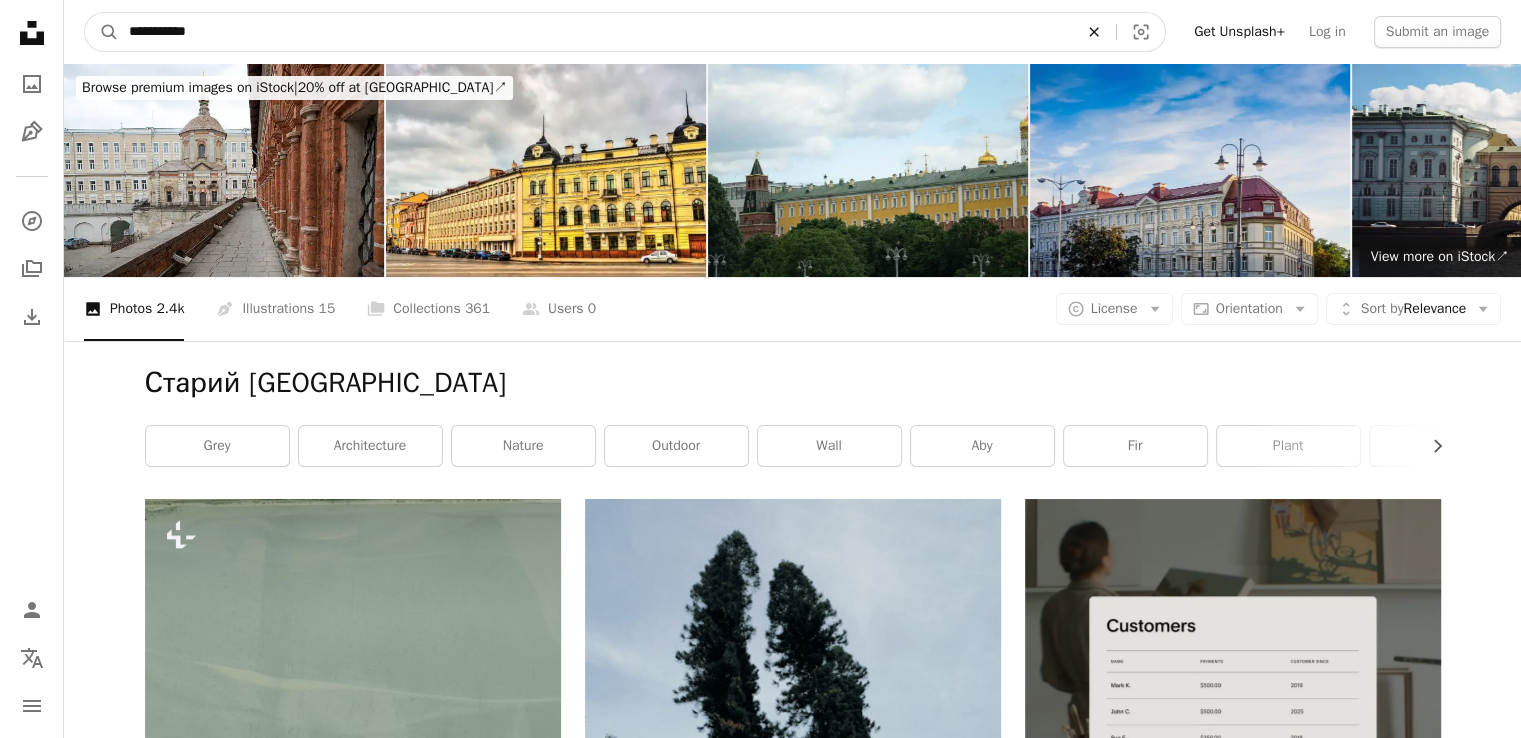 click on "An X shape" 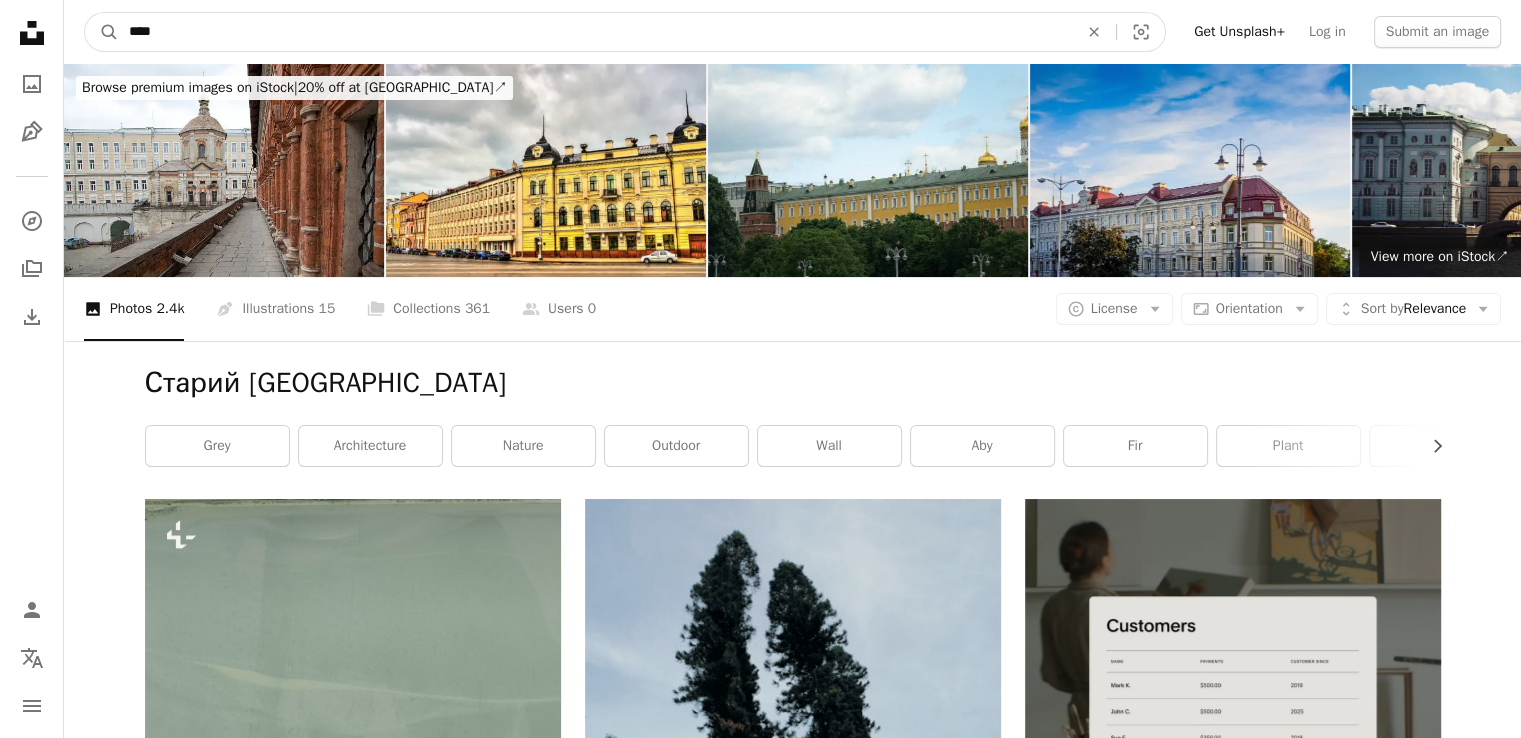 type on "****" 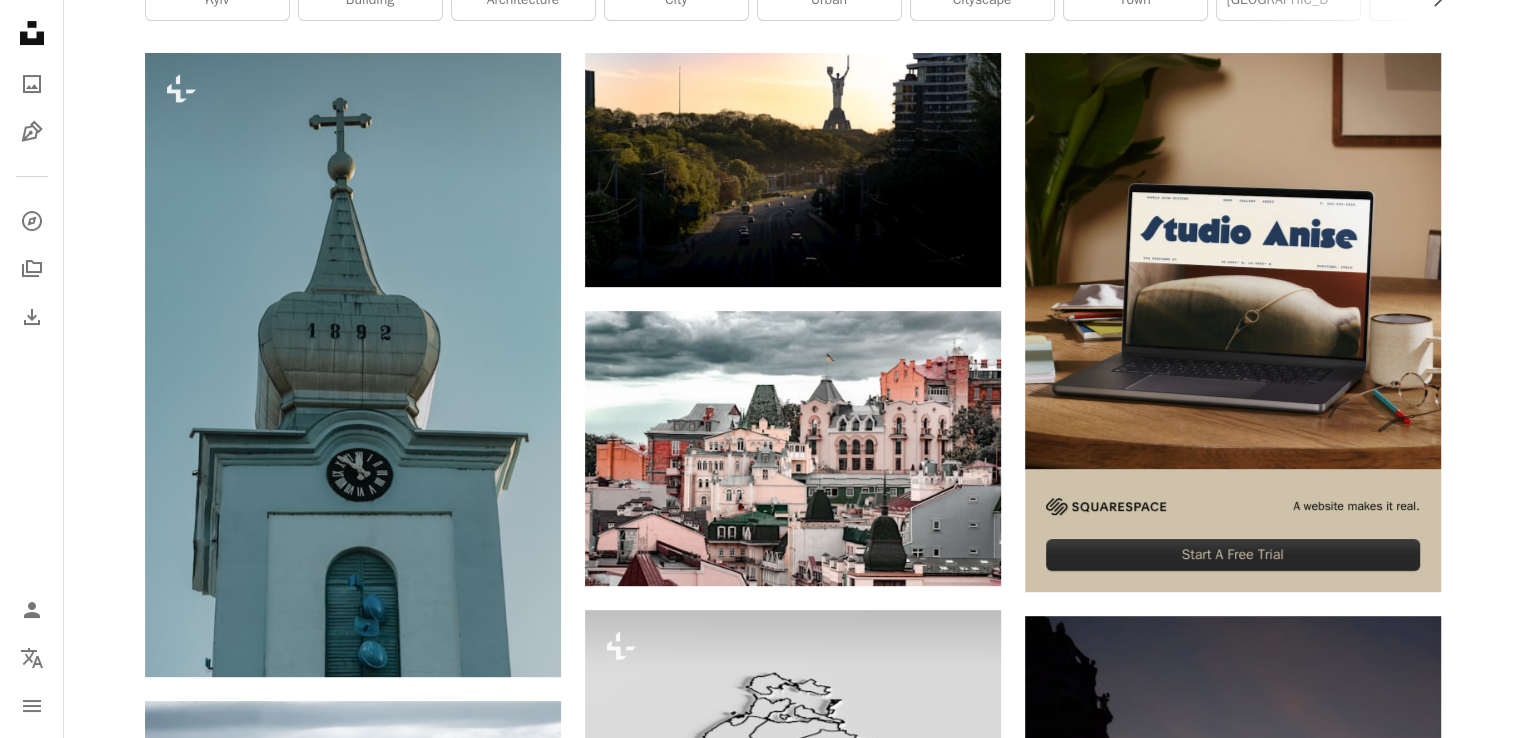 scroll, scrollTop: 500, scrollLeft: 0, axis: vertical 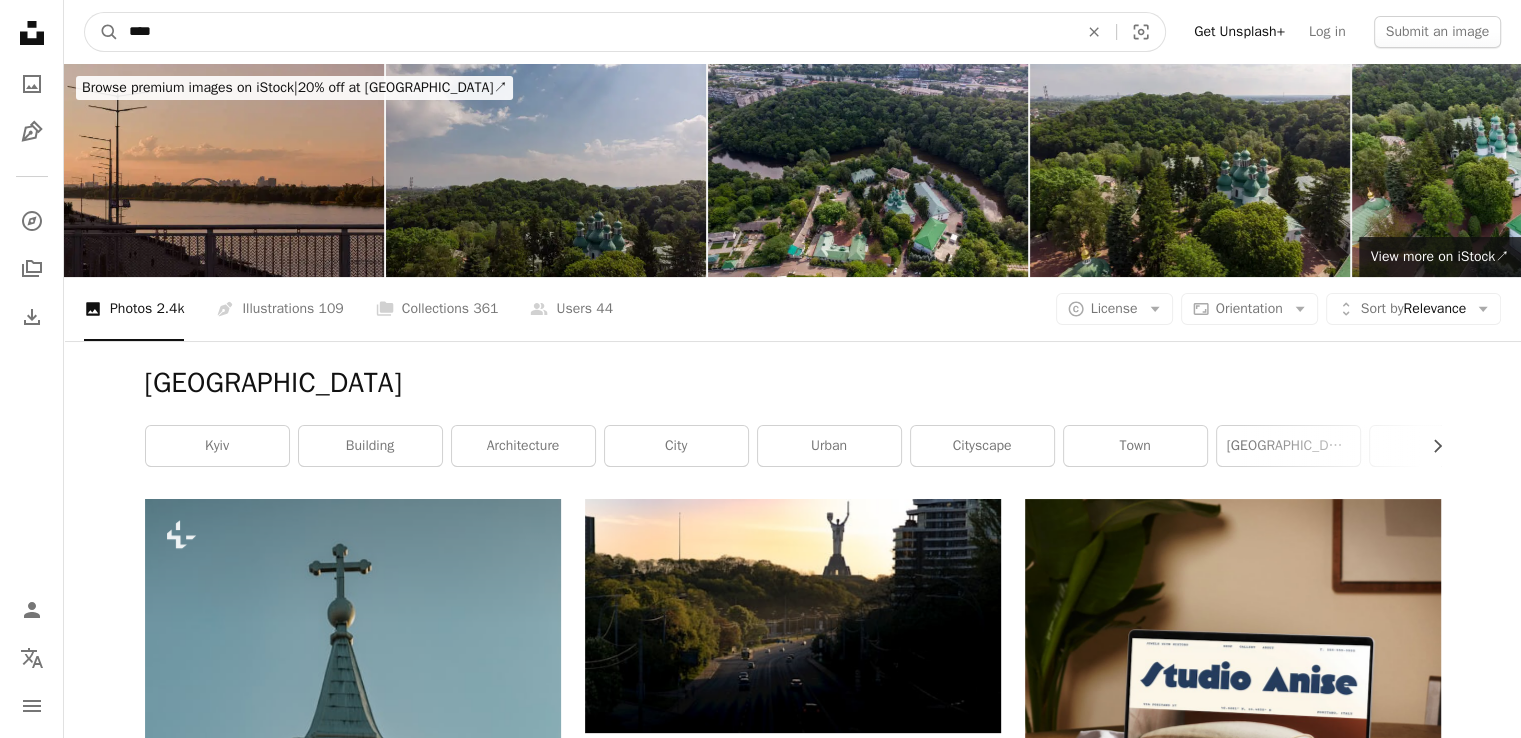 click on "****" at bounding box center [595, 32] 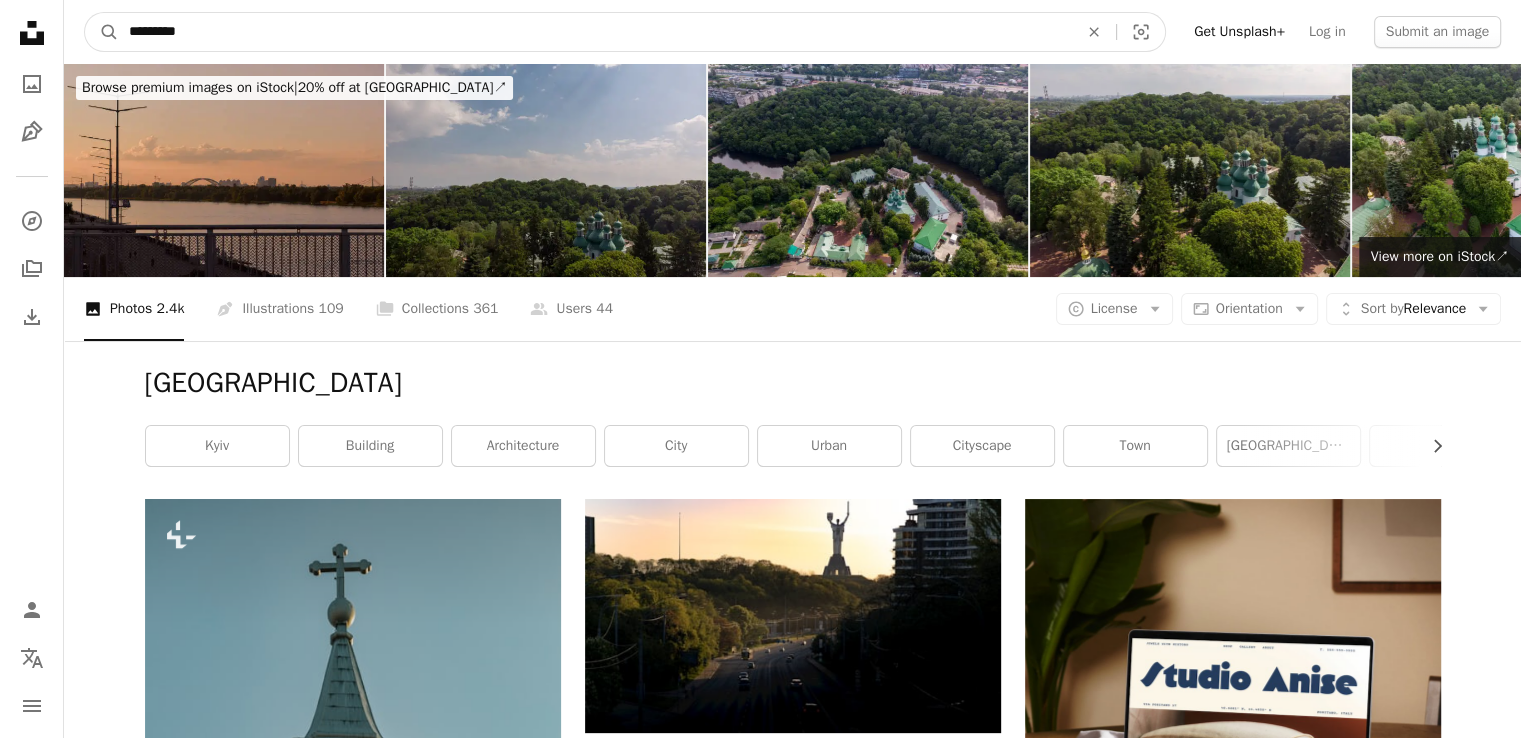 type on "*********" 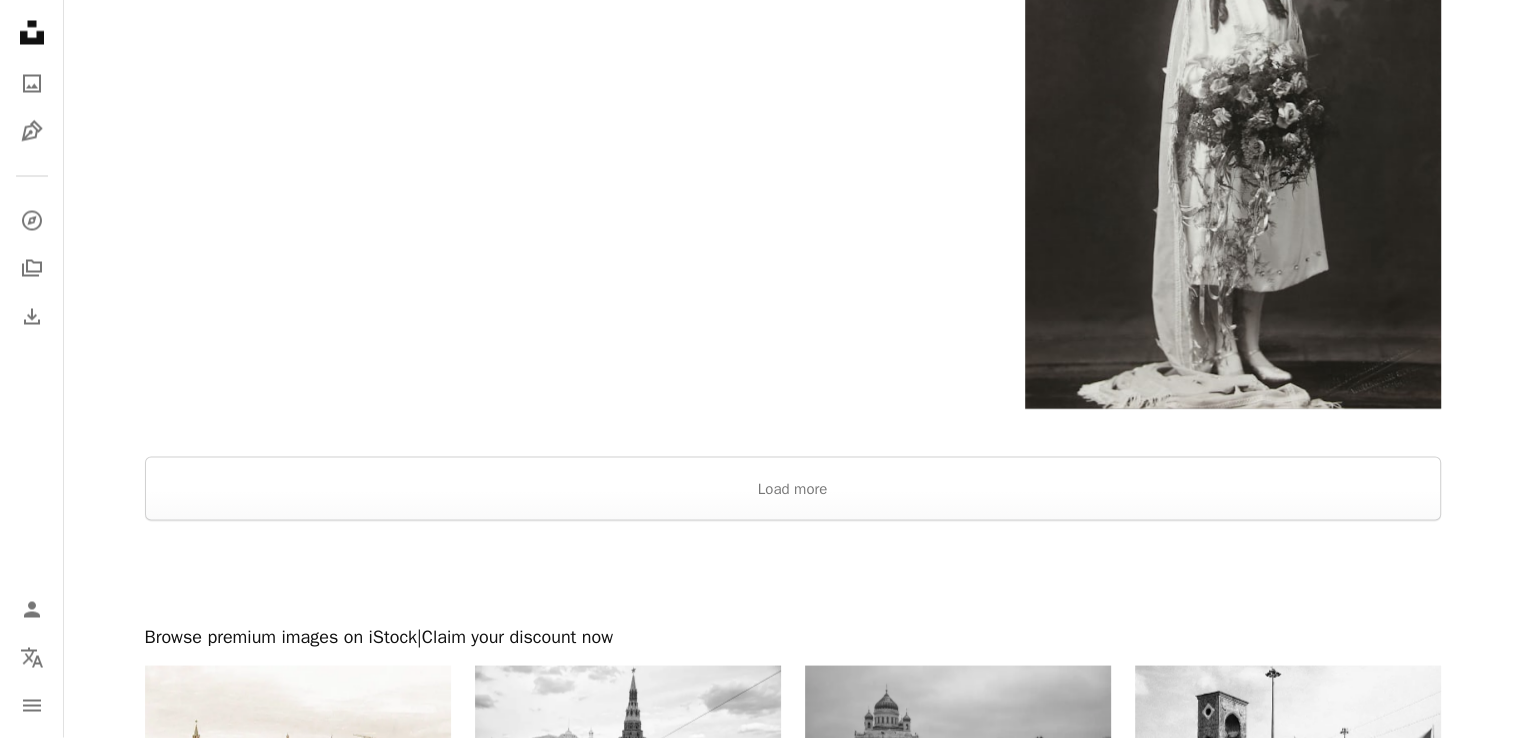 scroll, scrollTop: 3900, scrollLeft: 0, axis: vertical 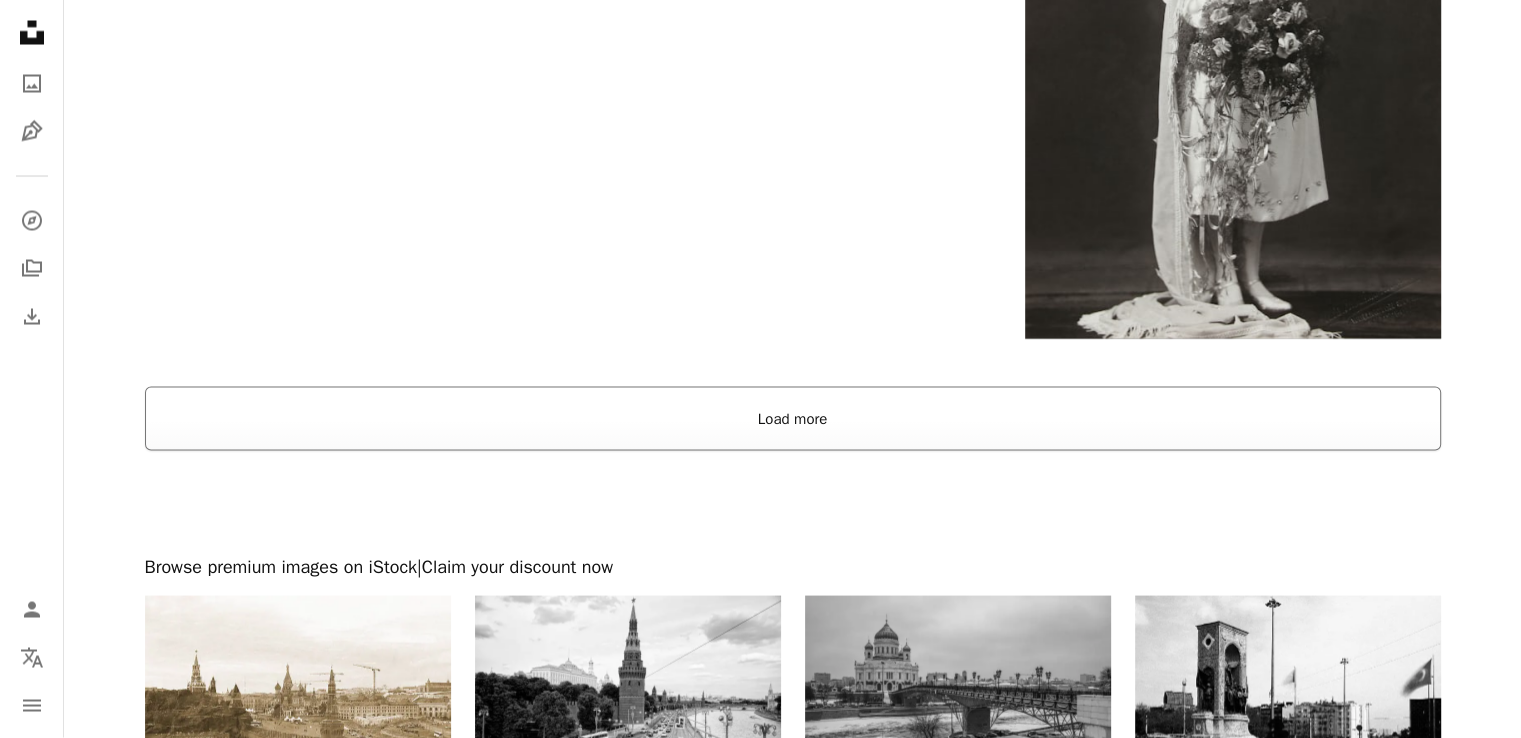click on "Load more" at bounding box center [793, 419] 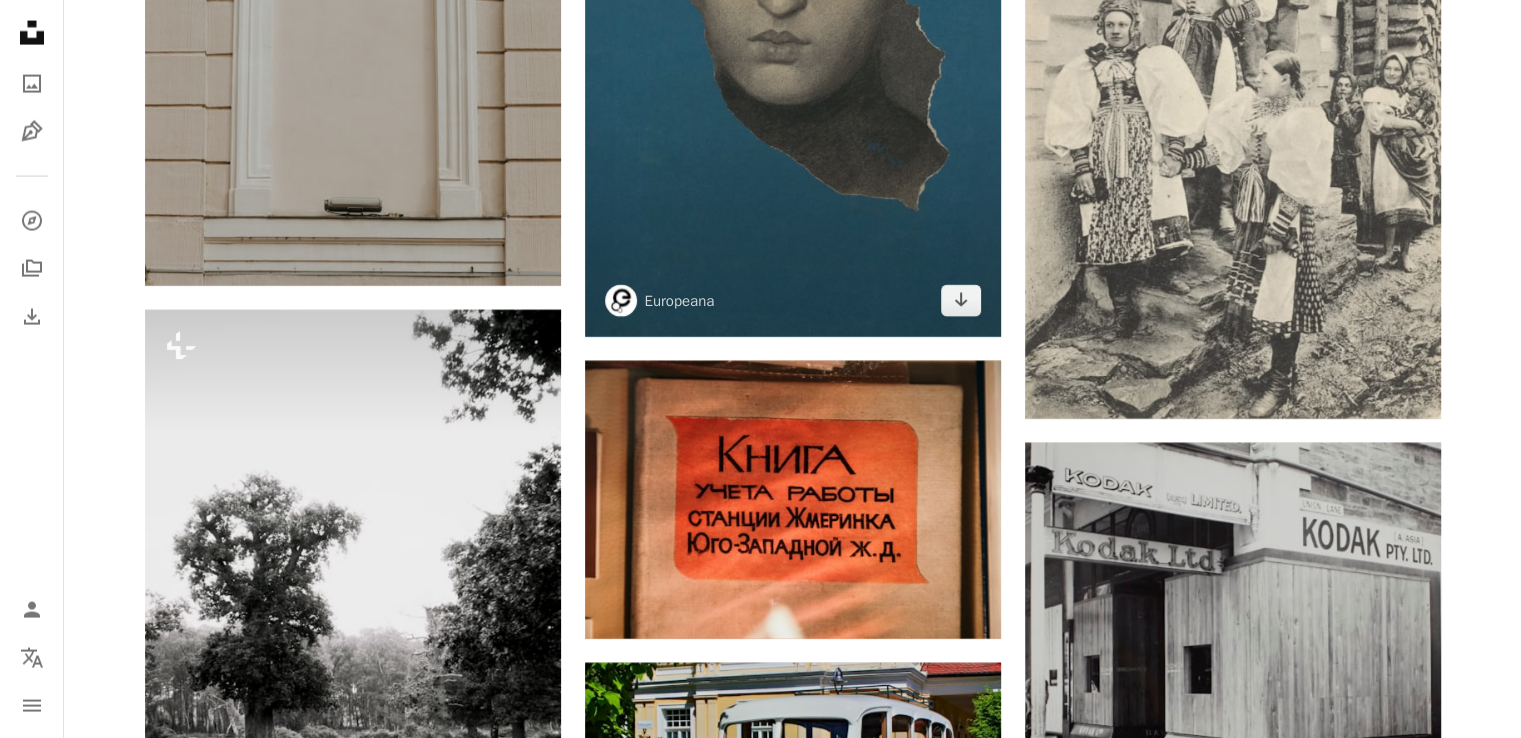 scroll, scrollTop: 4700, scrollLeft: 0, axis: vertical 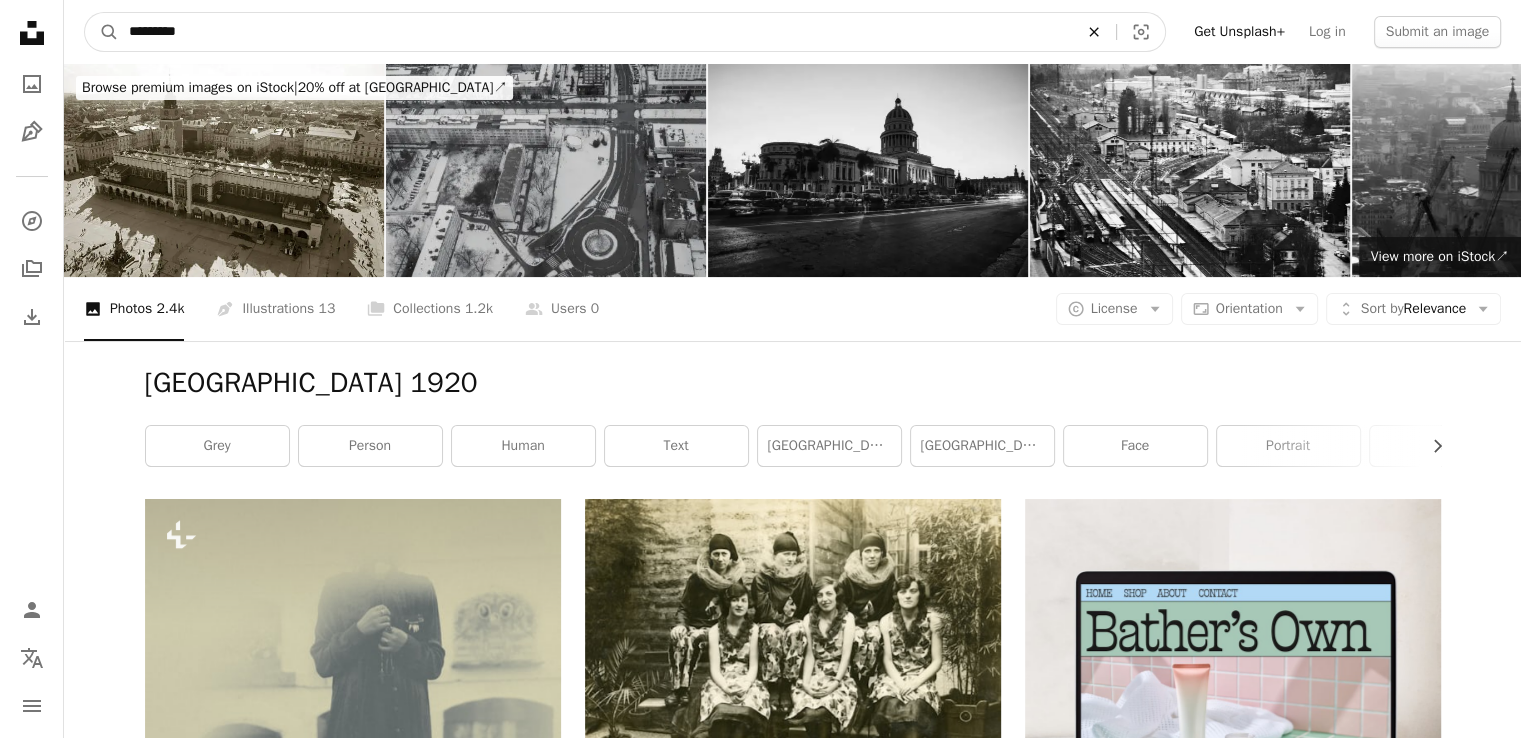 click on "An X shape" 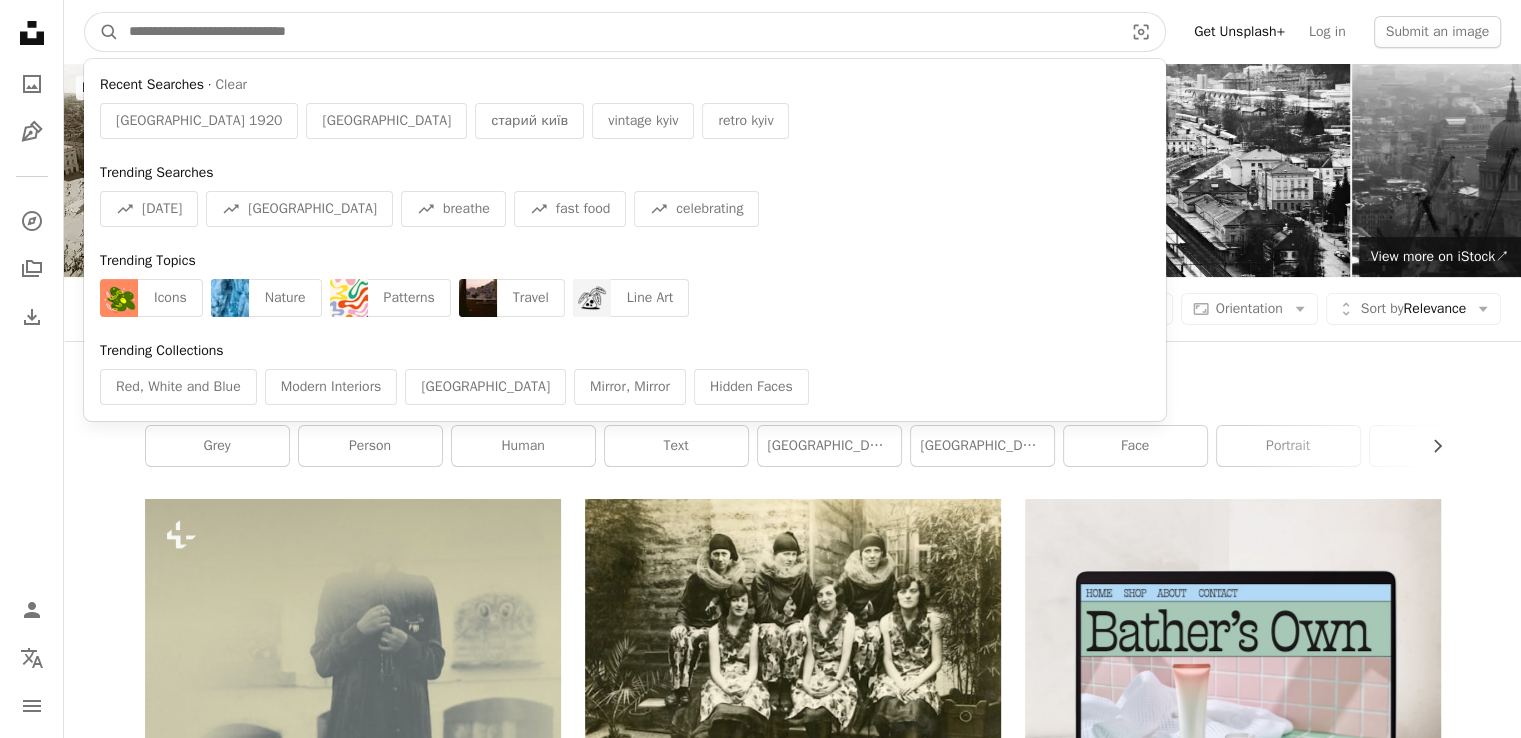 type on "*" 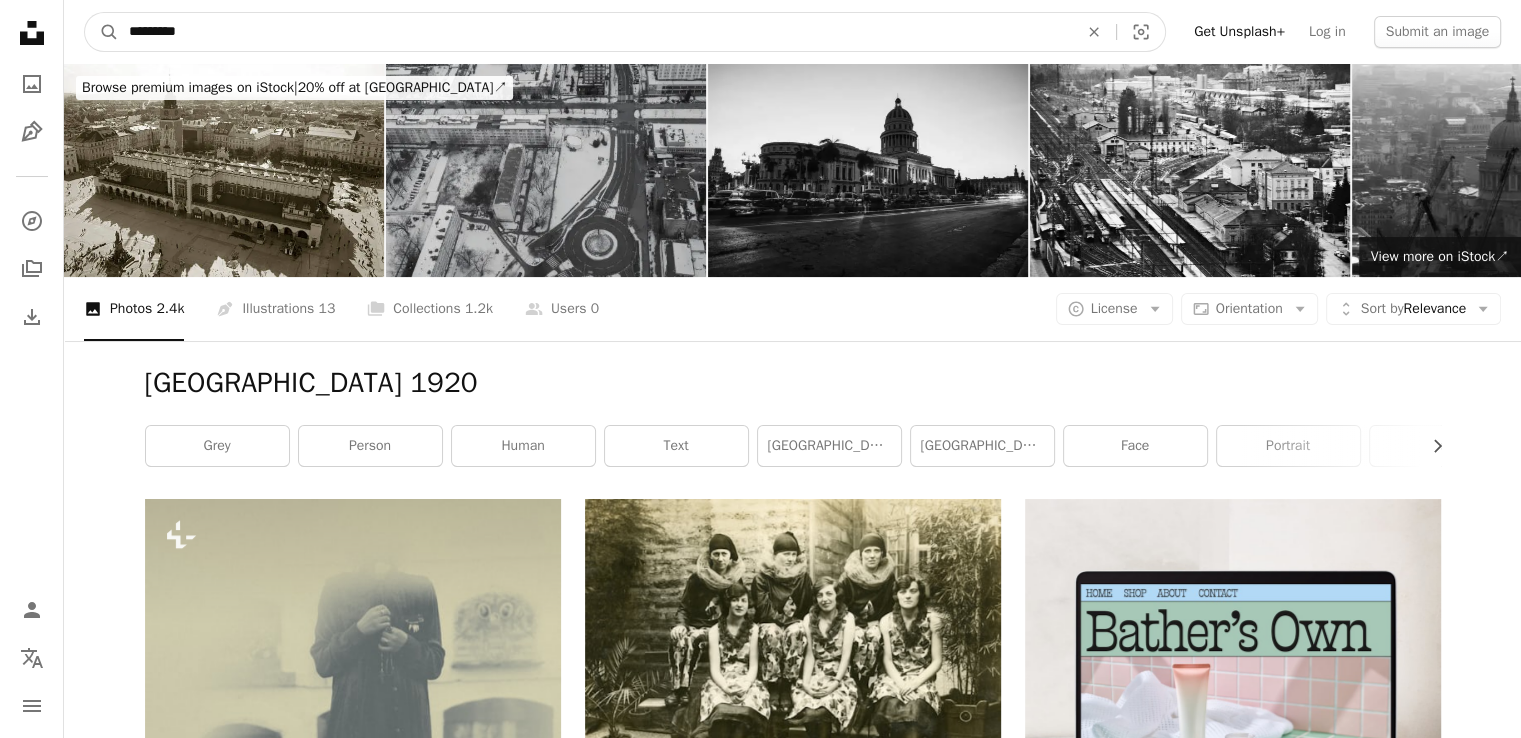 type on "*********" 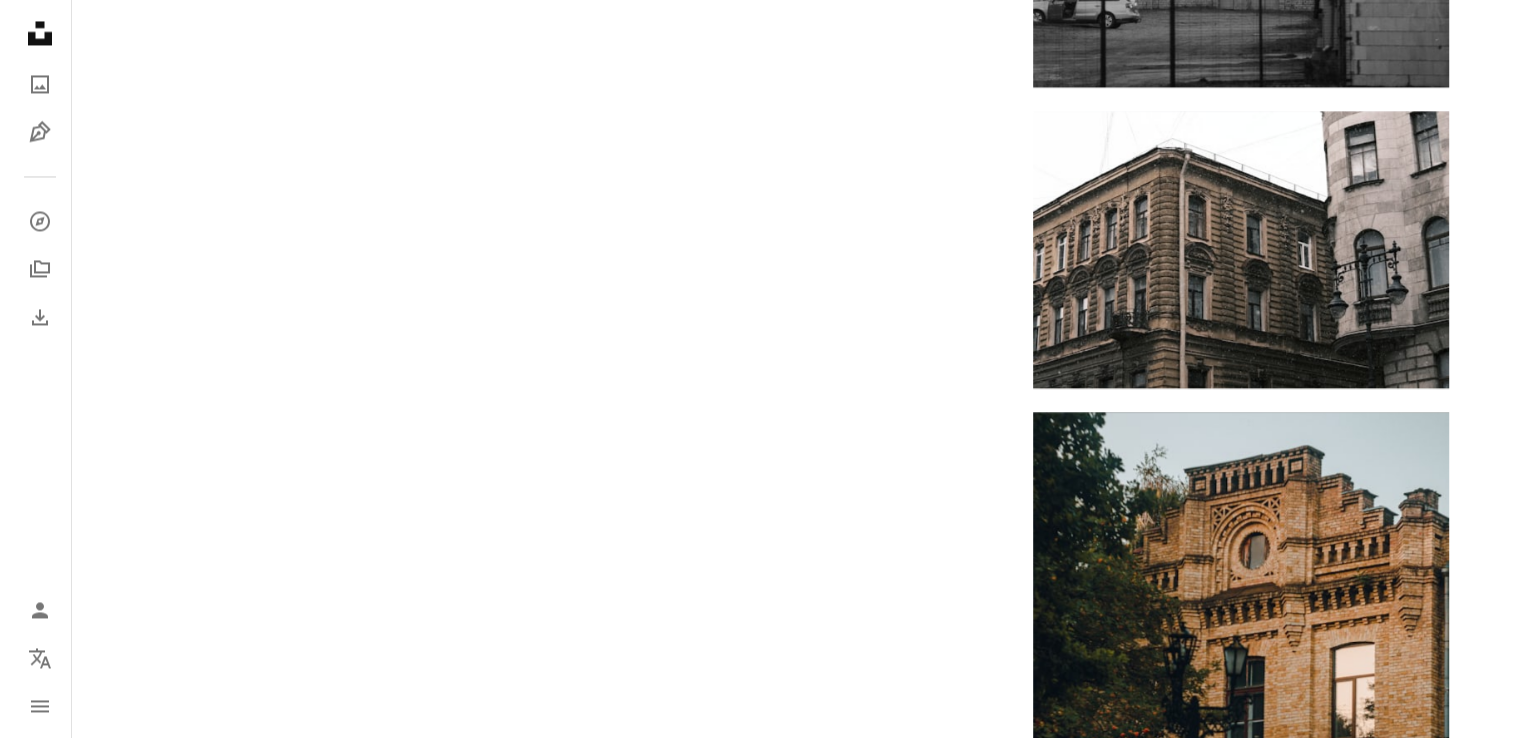 scroll, scrollTop: 3500, scrollLeft: 0, axis: vertical 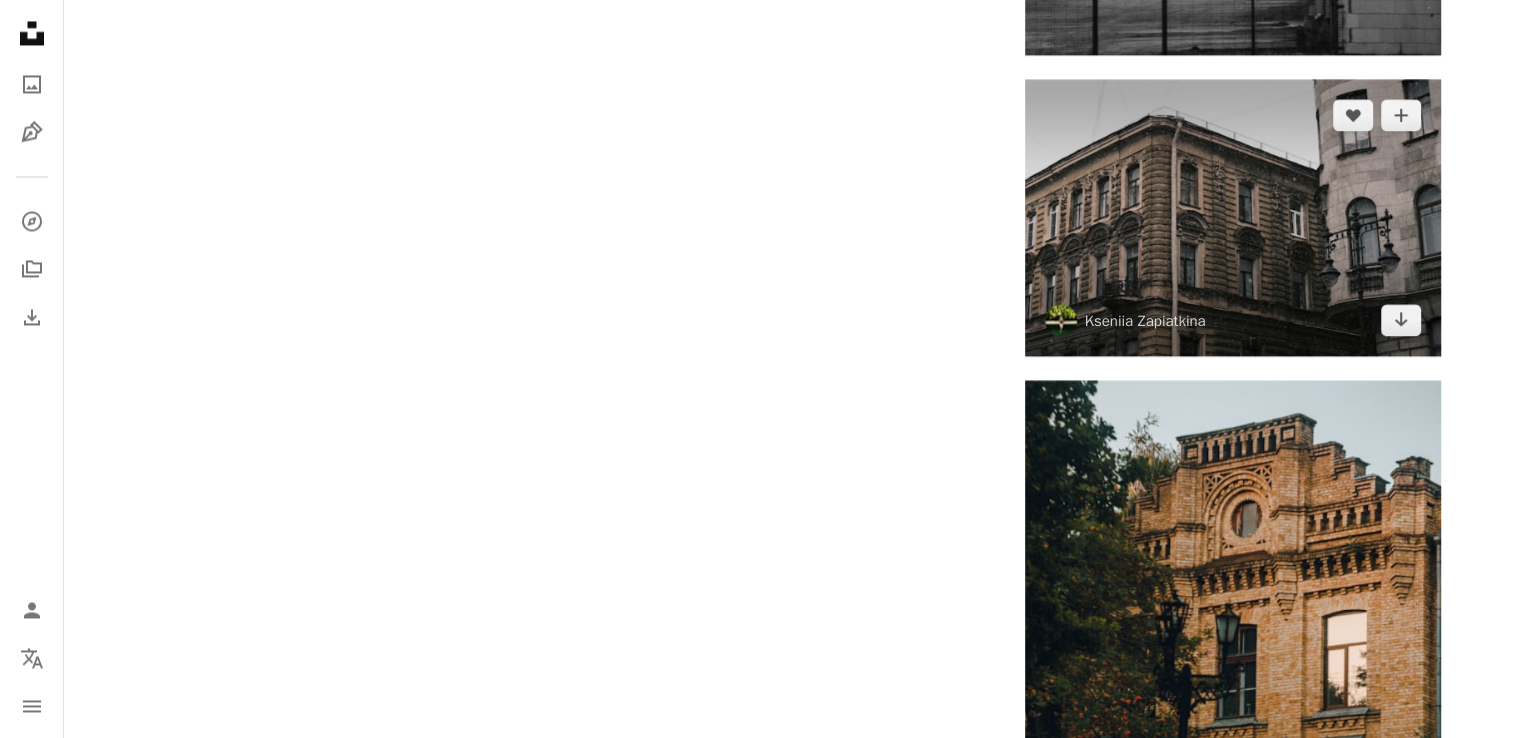 click at bounding box center [1233, 217] 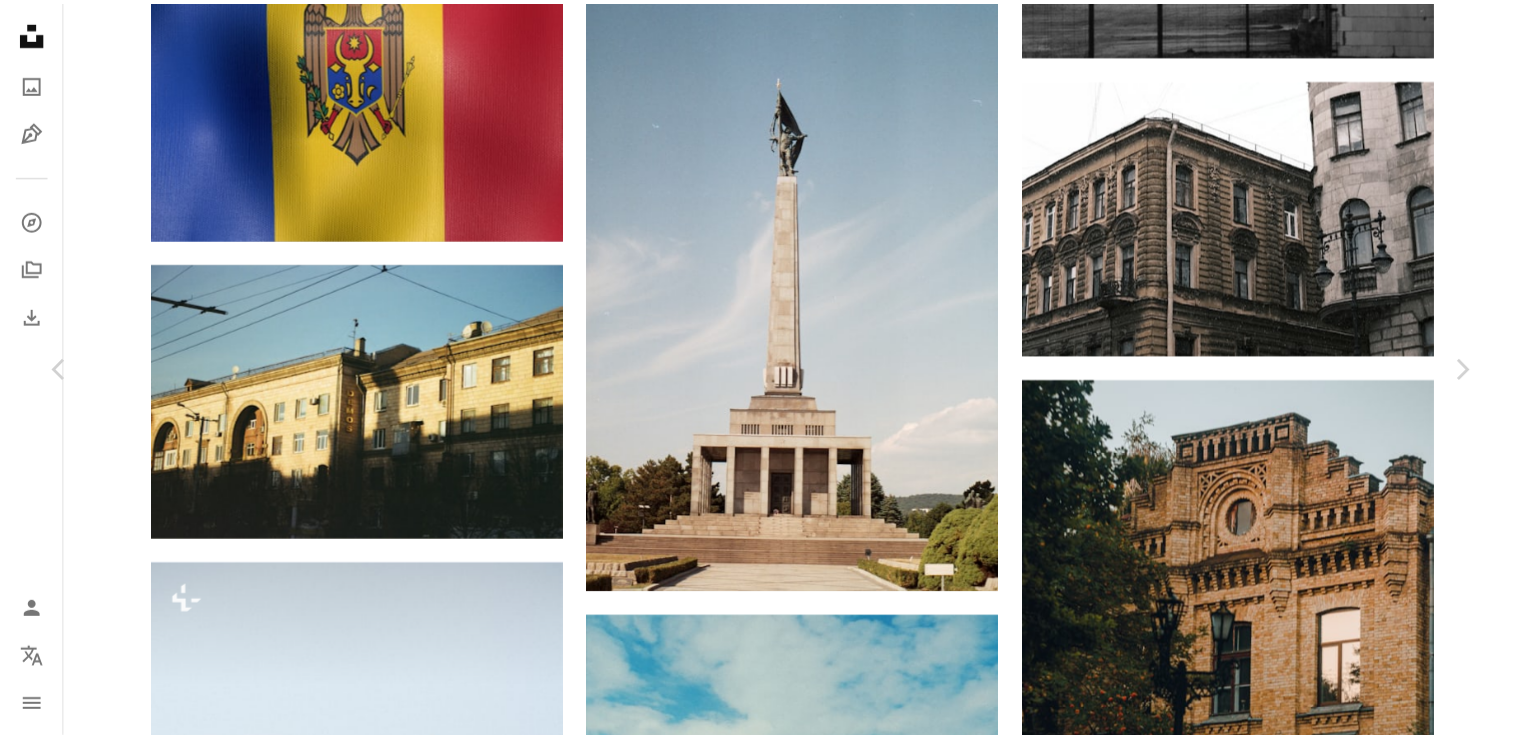 scroll, scrollTop: 200, scrollLeft: 0, axis: vertical 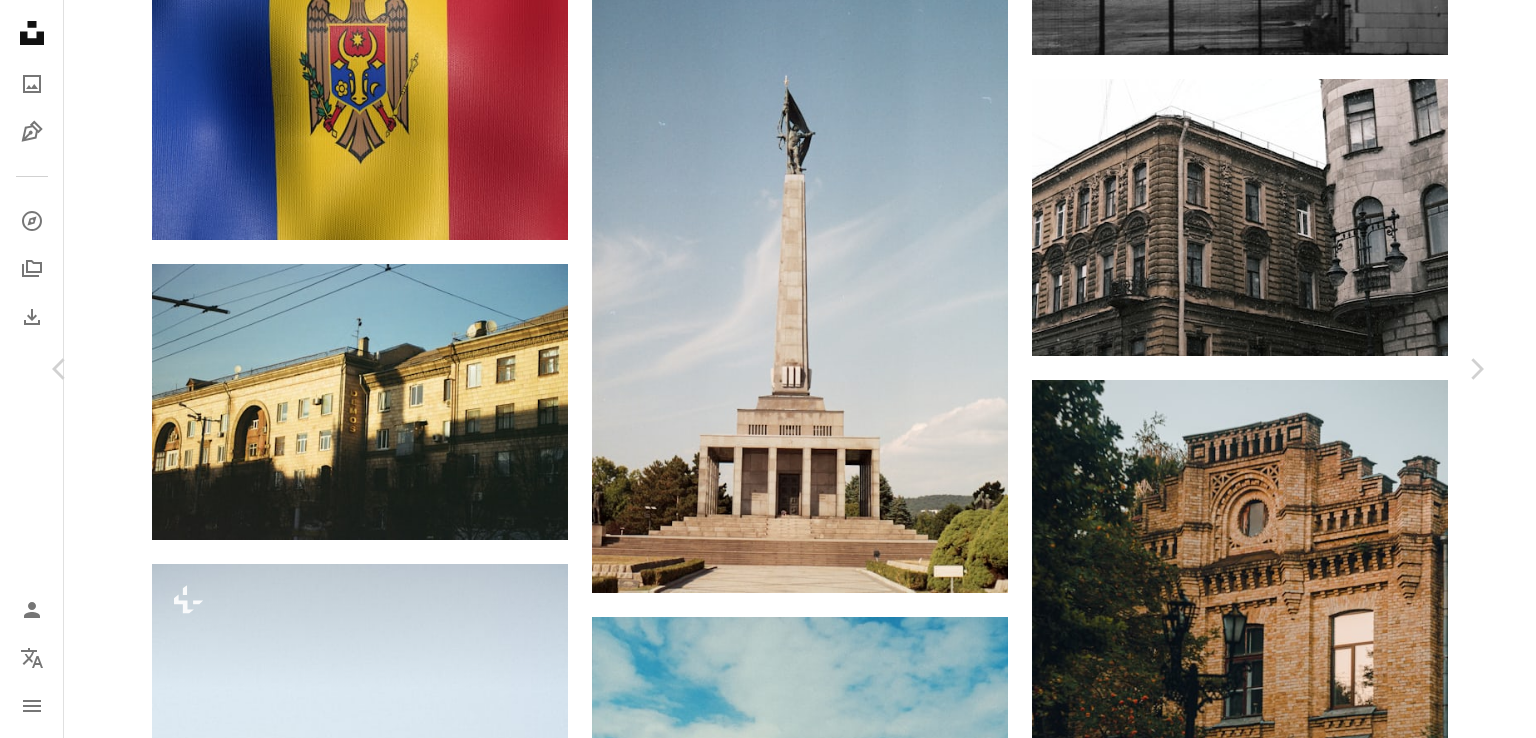 click on "An X shape Chevron left Chevron right Kseniia Zapiatkina zapiatkina A heart A plus sign Download free Chevron down Zoom in Views 11,744 Downloads 56 A forward-right arrow Share Info icon Info More Actions A map marker [GEOGRAPHIC_DATA], [GEOGRAPHIC_DATA] Calendar outlined Published on  [DATE] Camera FUJIFILM, X100V Safety Free to use under the  Unsplash License building city road street urban window russia office building town apartment building neighborhood brick [GEOGRAPHIC_DATA] high rise bay window Free stock photos Browse premium related images on iStock  |  Save 20% with code UNSPLASH20 View more on iStock  ↗ Related images A heart A plus sign [MEDICAL_DATA][PERSON_NAME] Arrow pointing down Plus sign for Unsplash+ A heart A plus sign [PERSON_NAME] For  Unsplash+ A lock Download Plus sign for Unsplash+ A heart A plus sign [US_STATE][PERSON_NAME] For  Unsplash+ A lock Download A heart A plus sign Erencan arica Arrow pointing down A heart A plus sign [PERSON_NAME] Arrow pointing down A heart A plus sign mikearchetype A heart" at bounding box center (768, 5467) 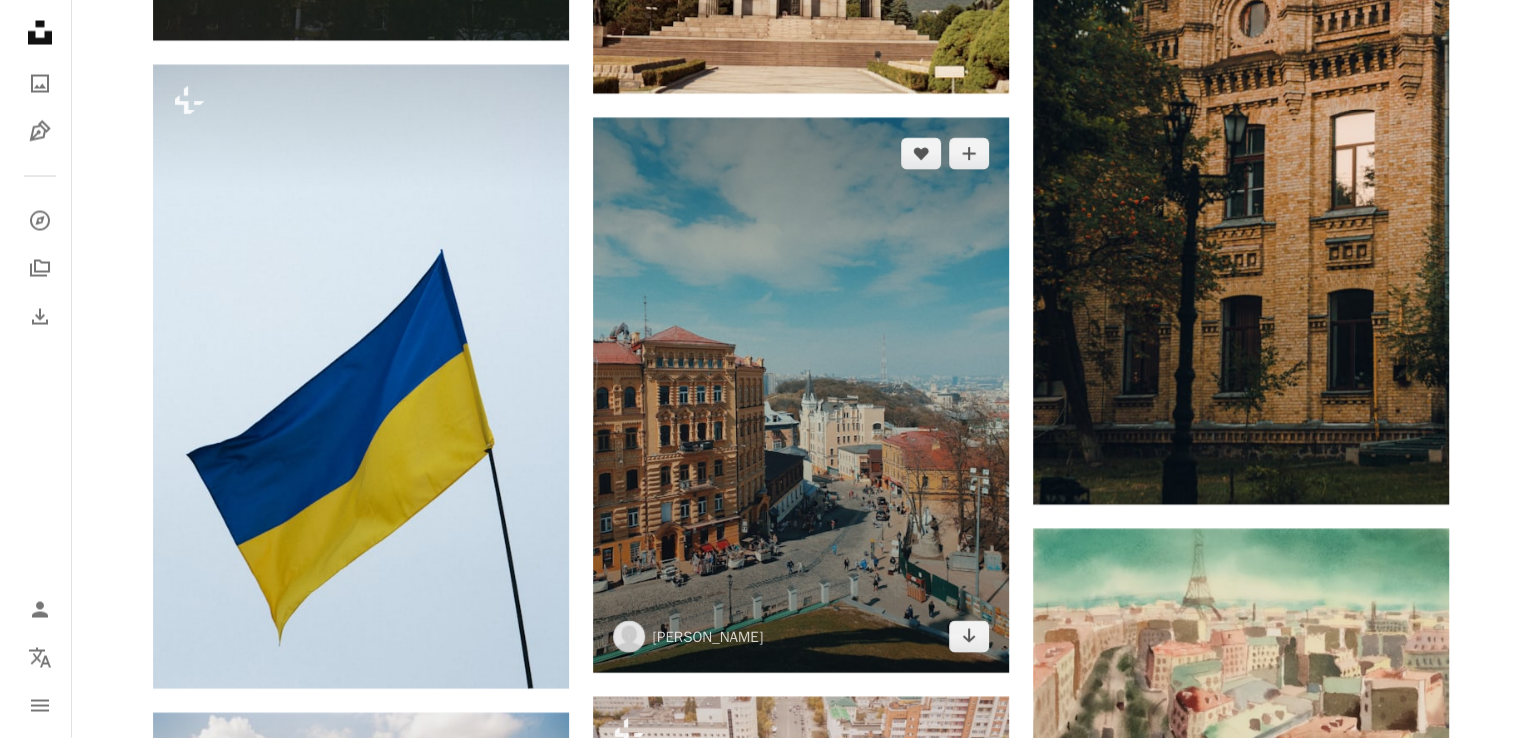 scroll, scrollTop: 4000, scrollLeft: 0, axis: vertical 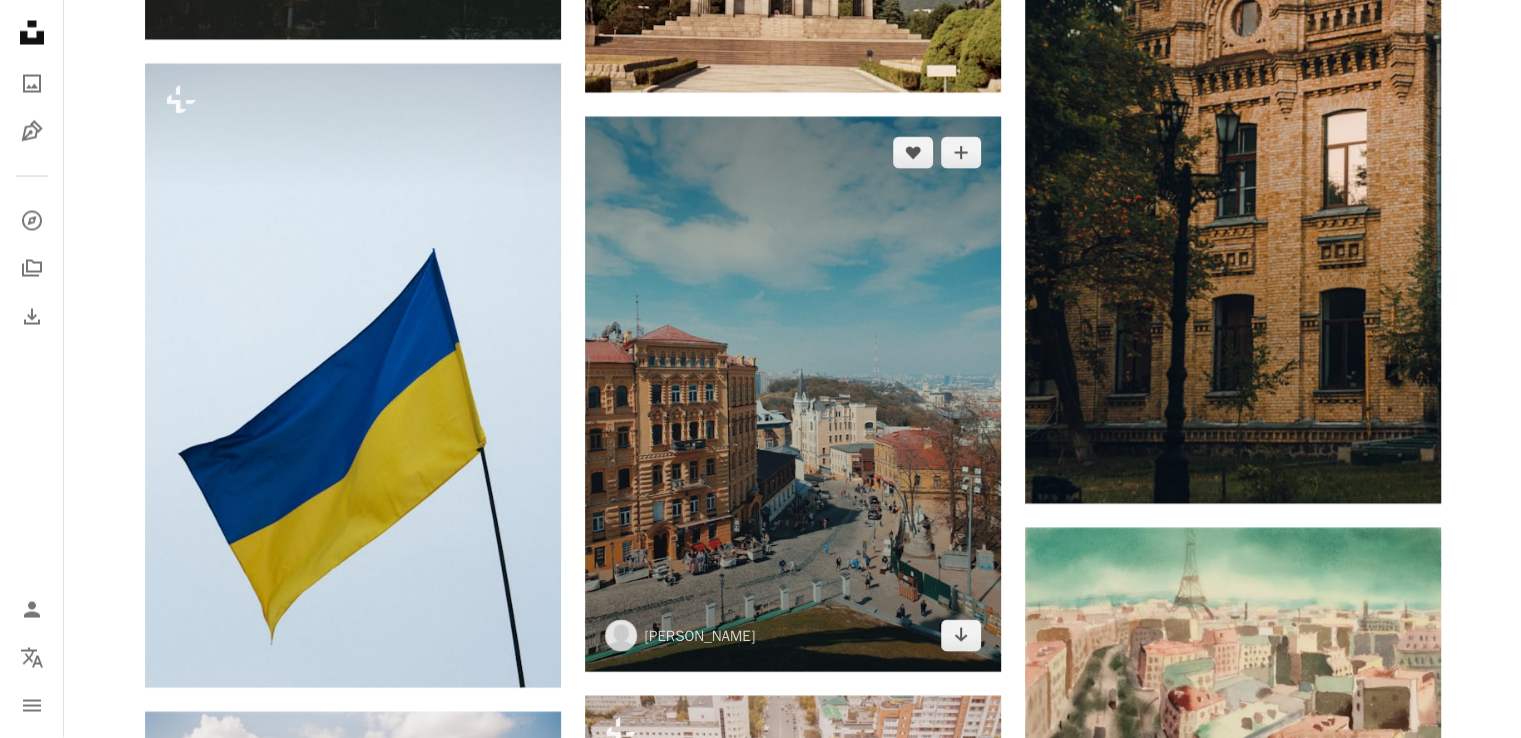 click at bounding box center [793, 394] 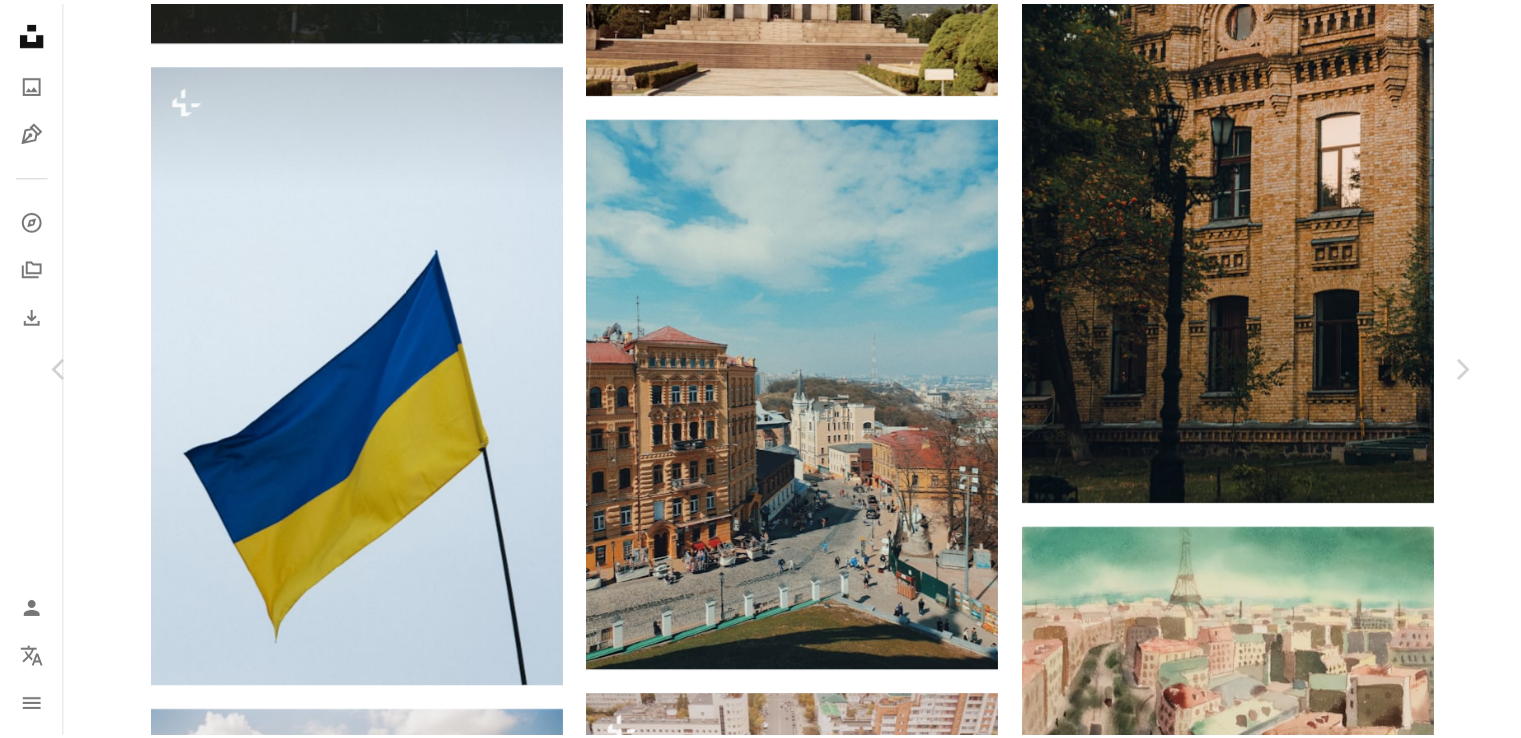 scroll, scrollTop: 200, scrollLeft: 0, axis: vertical 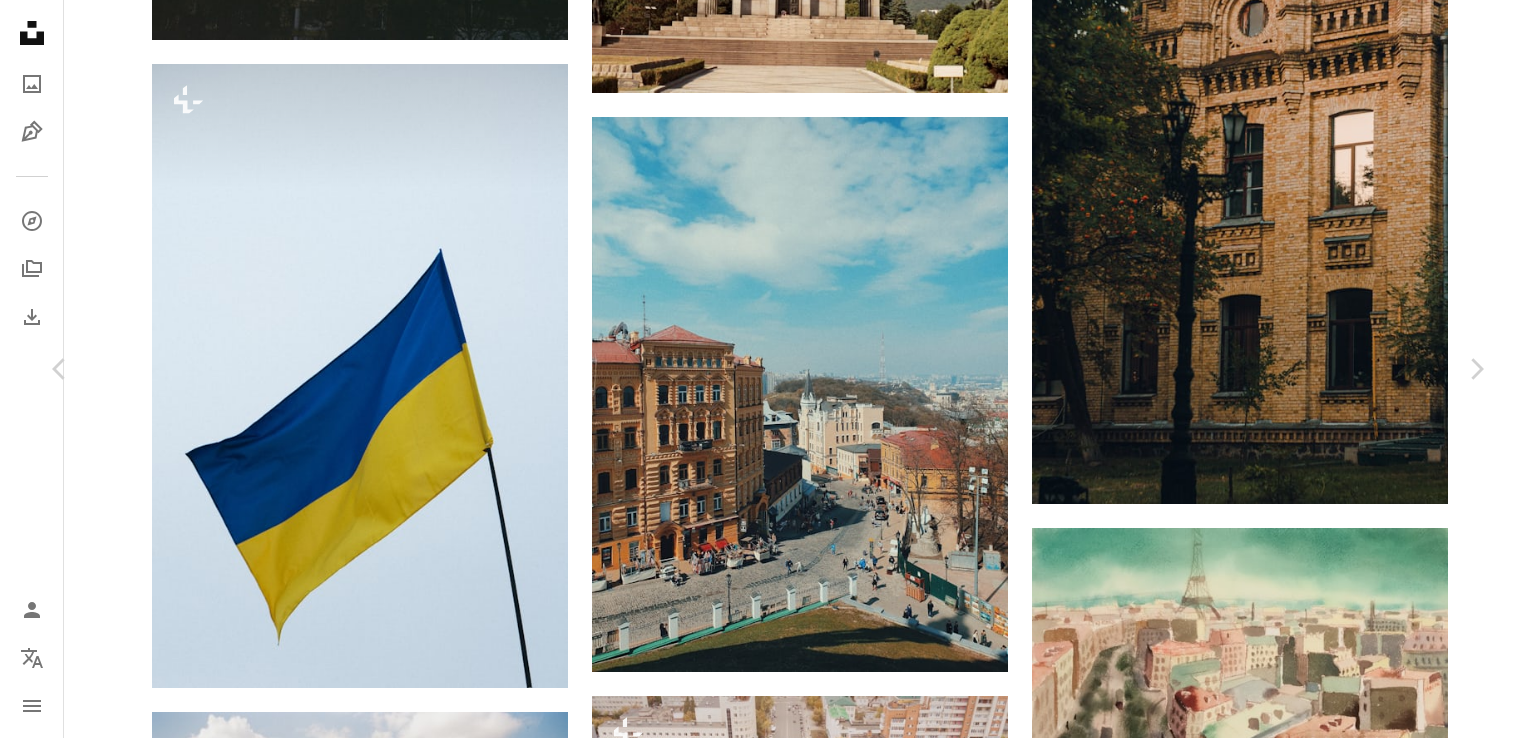 click on "An X shape" at bounding box center (20, 20) 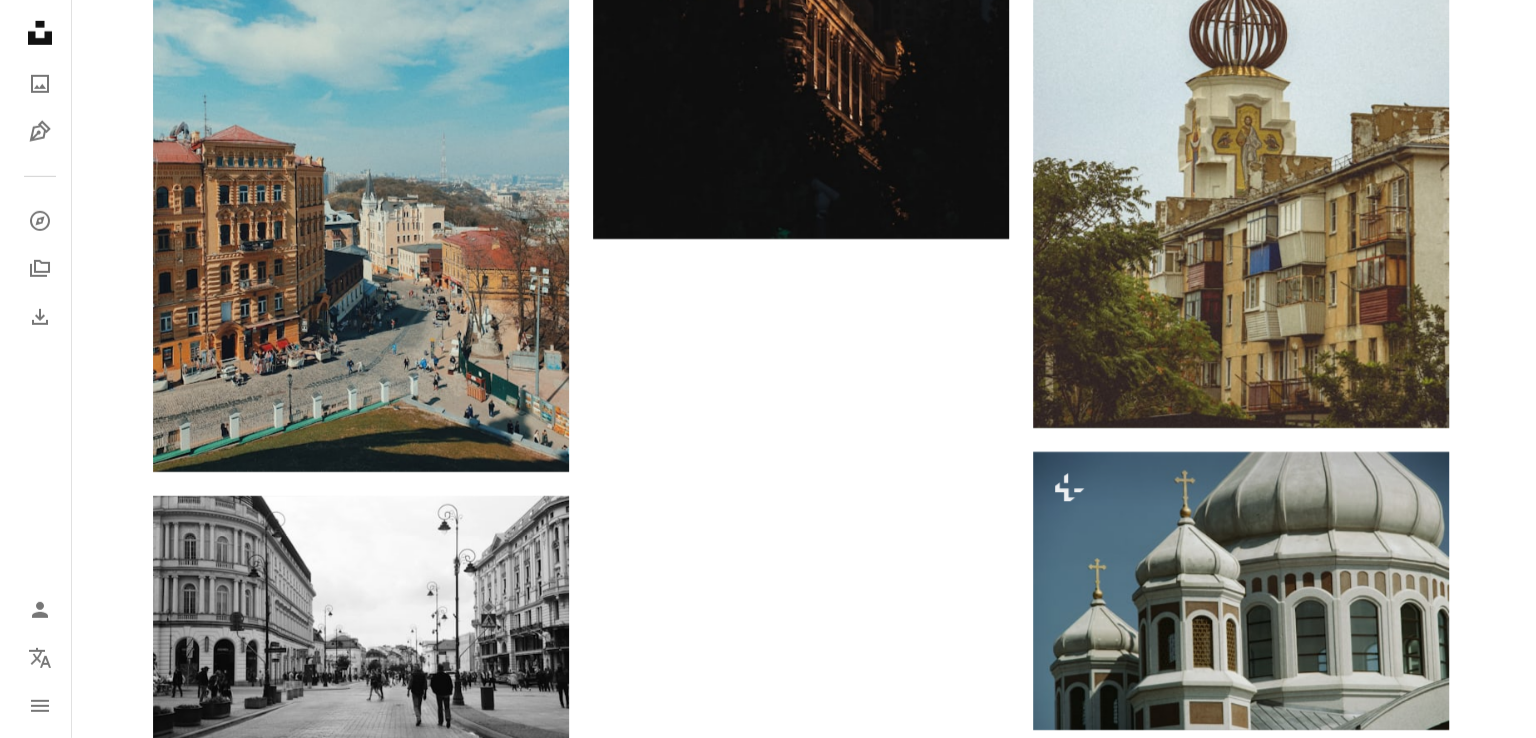 scroll, scrollTop: 6200, scrollLeft: 0, axis: vertical 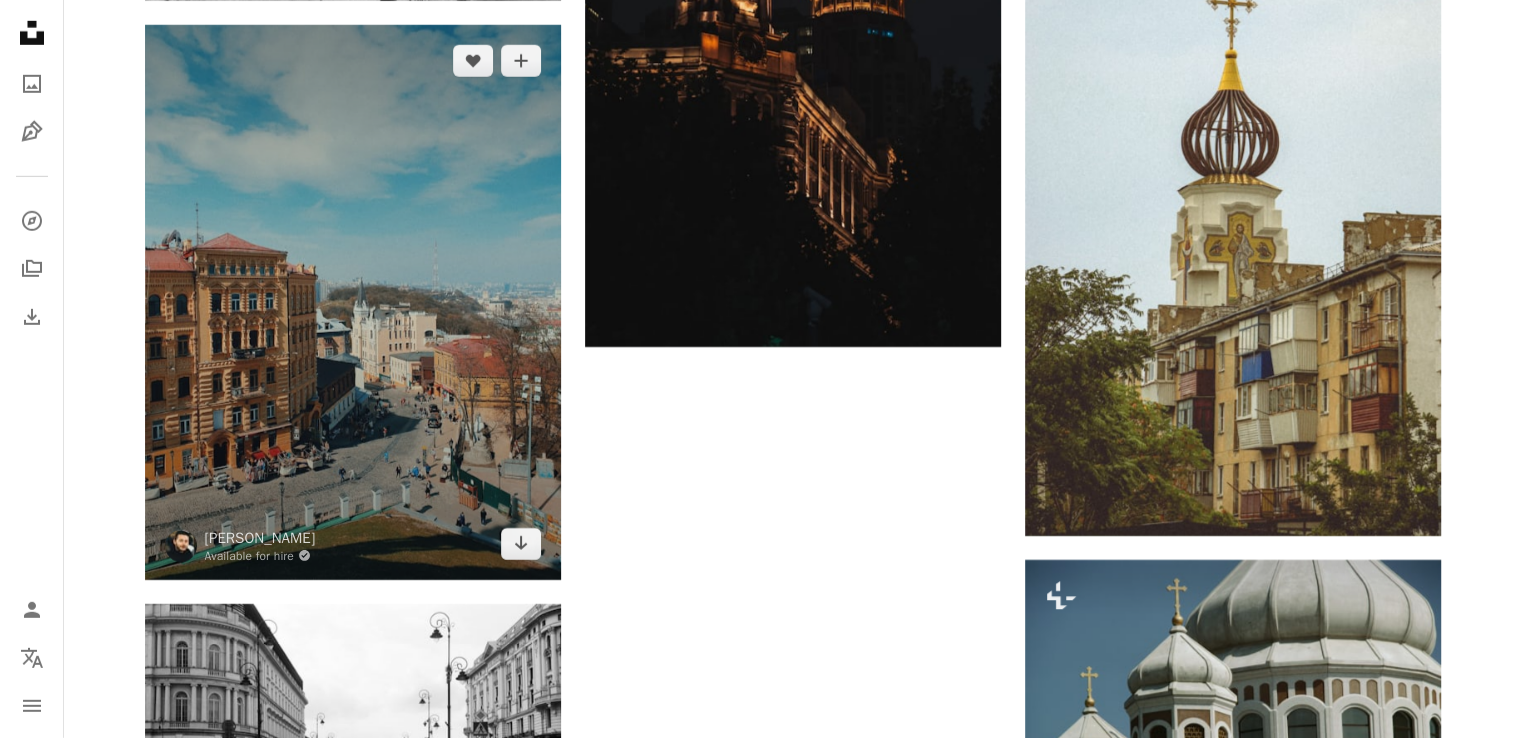 click at bounding box center (353, 302) 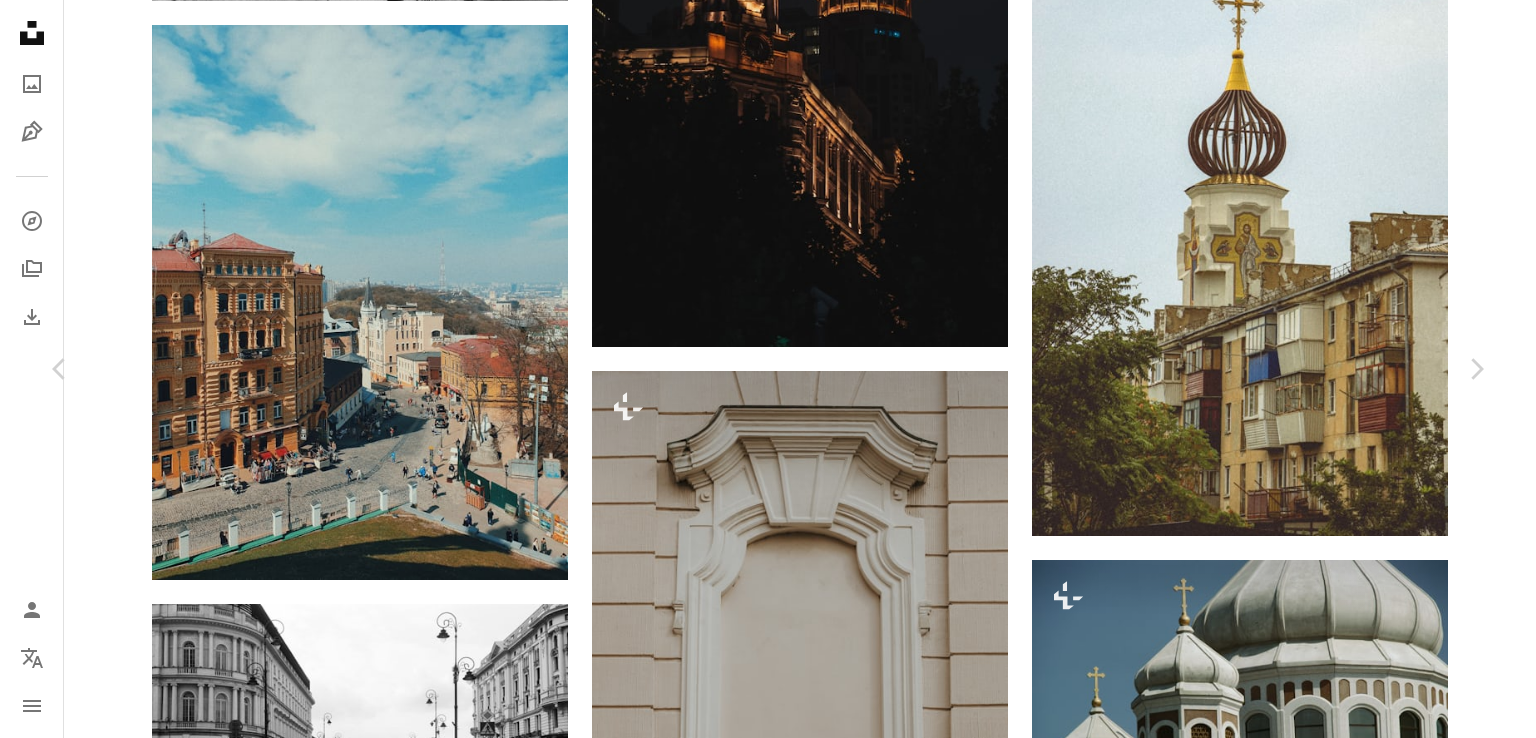 scroll, scrollTop: 2300, scrollLeft: 0, axis: vertical 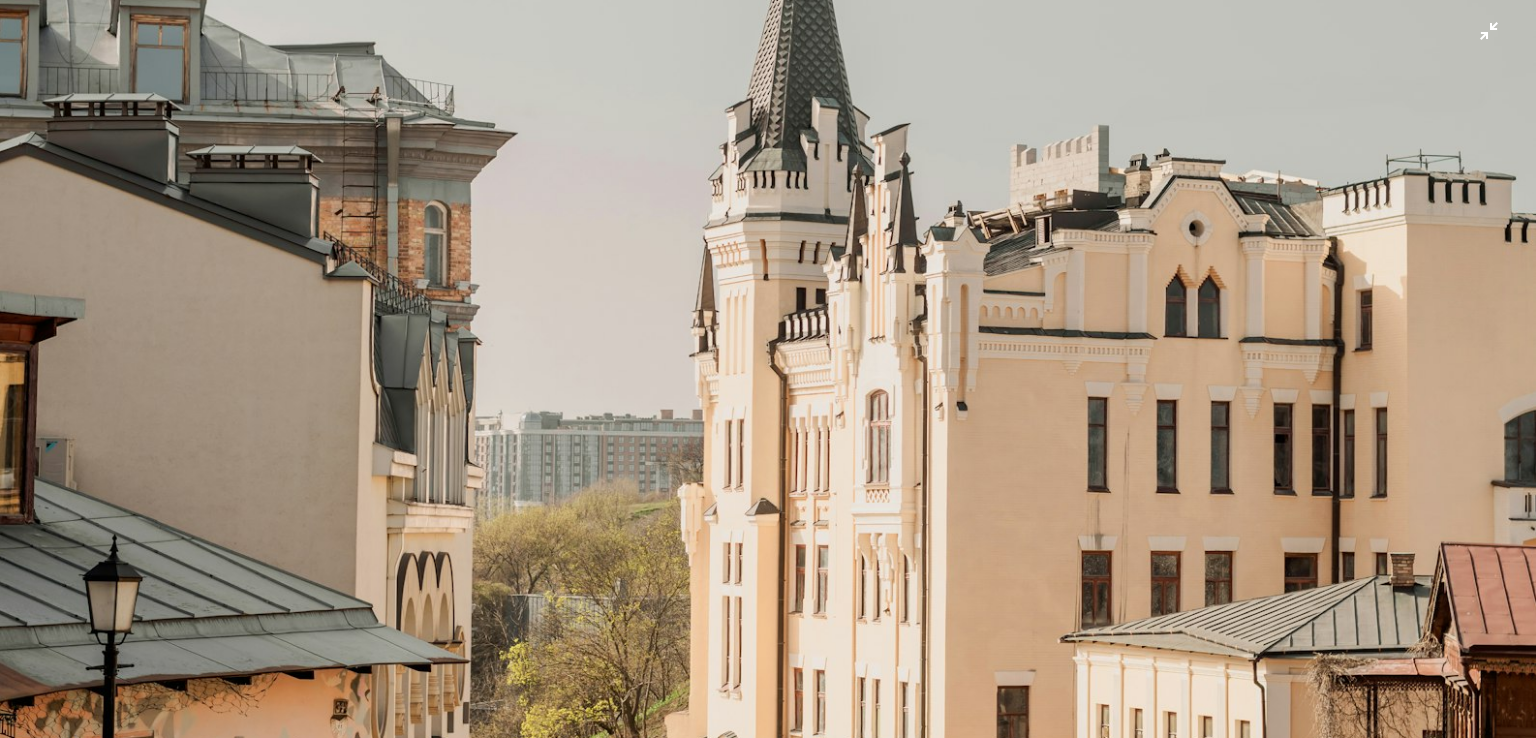 click at bounding box center [768, 291] 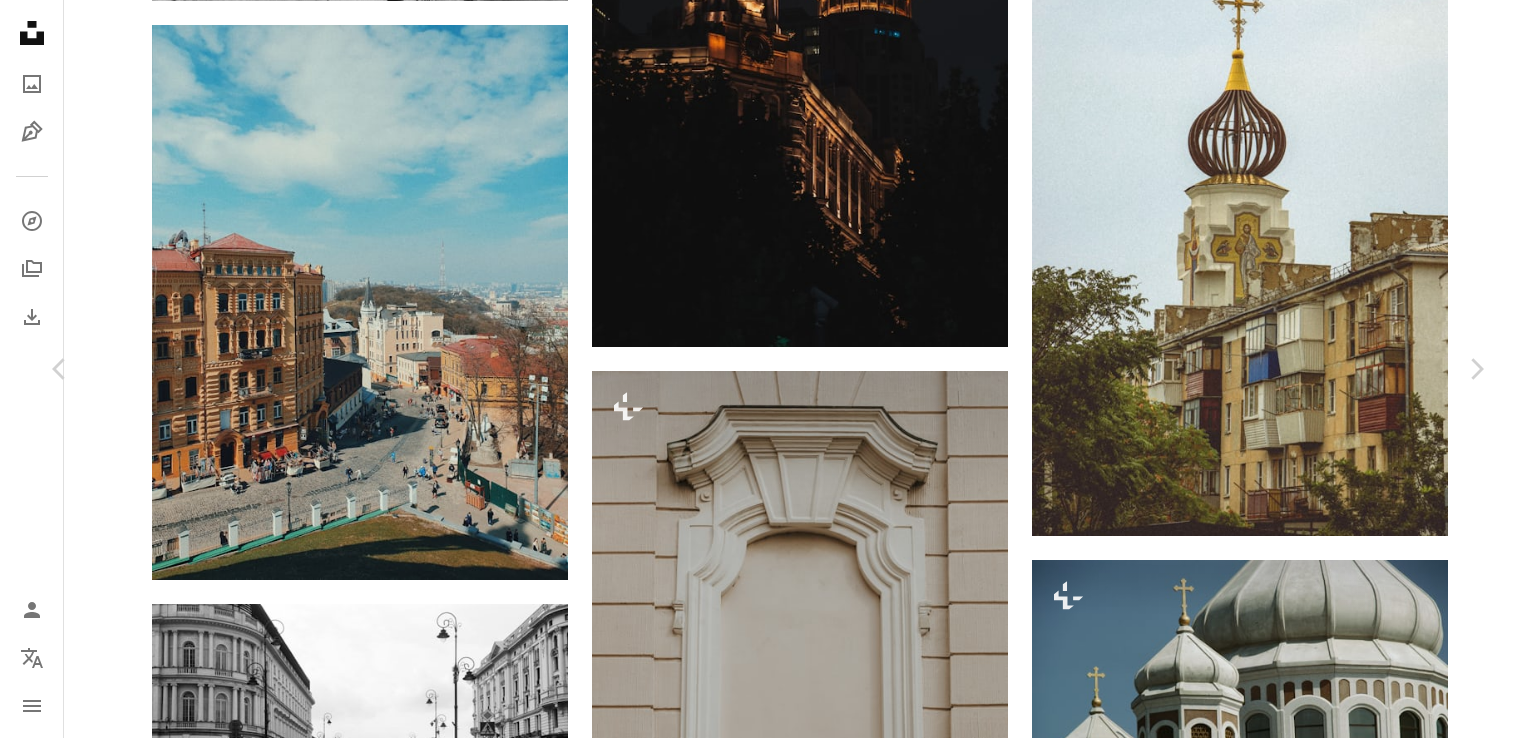 scroll, scrollTop: 1600, scrollLeft: 0, axis: vertical 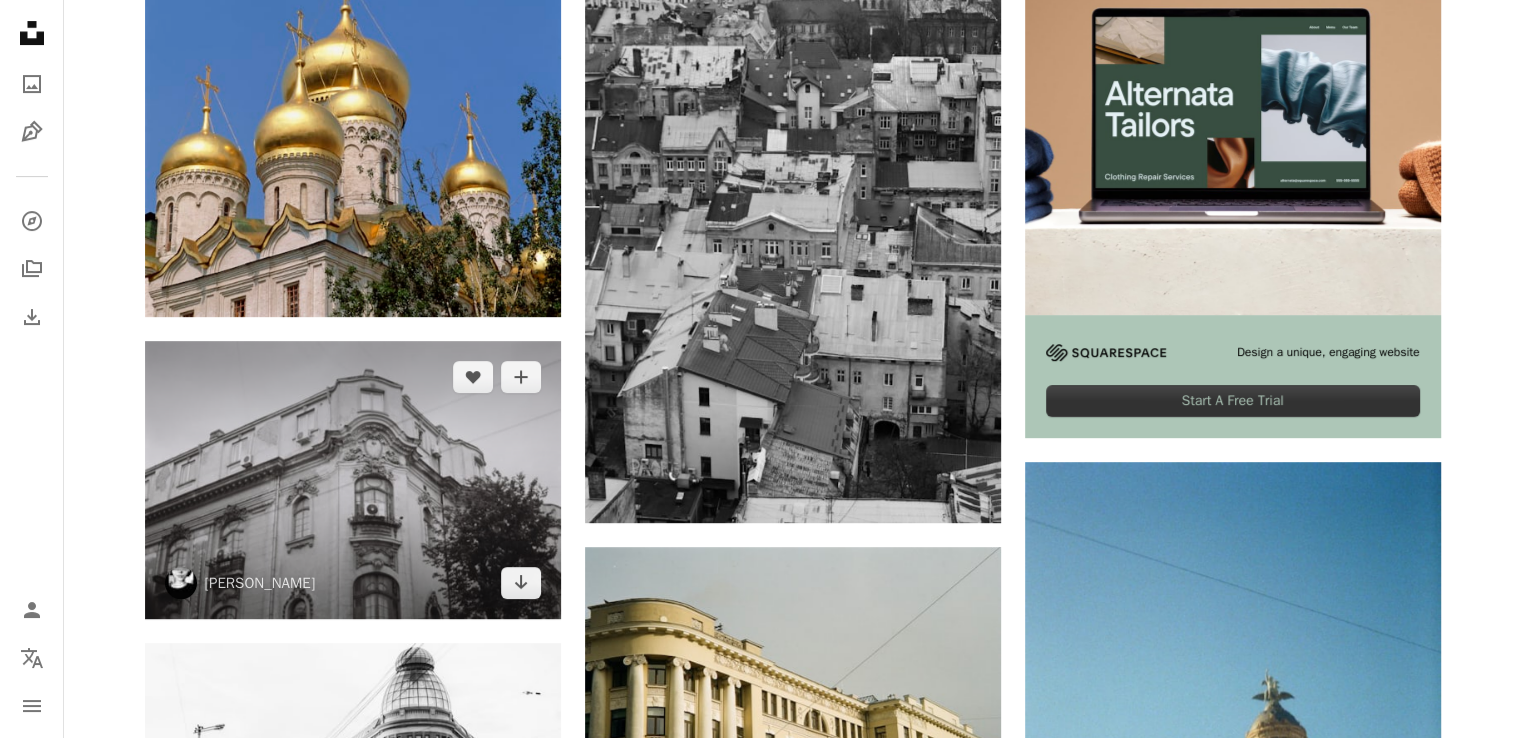 click at bounding box center (353, 480) 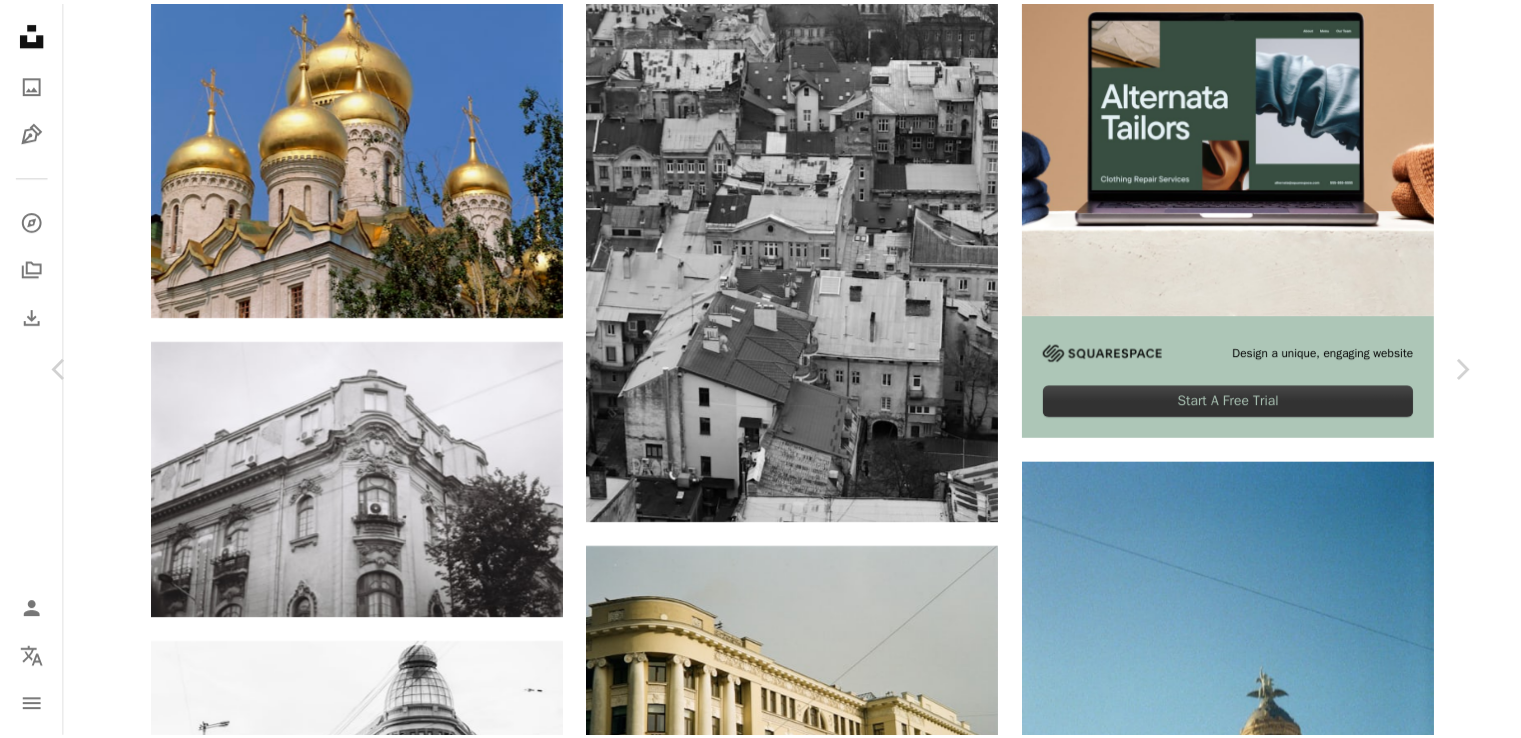 scroll, scrollTop: 200, scrollLeft: 0, axis: vertical 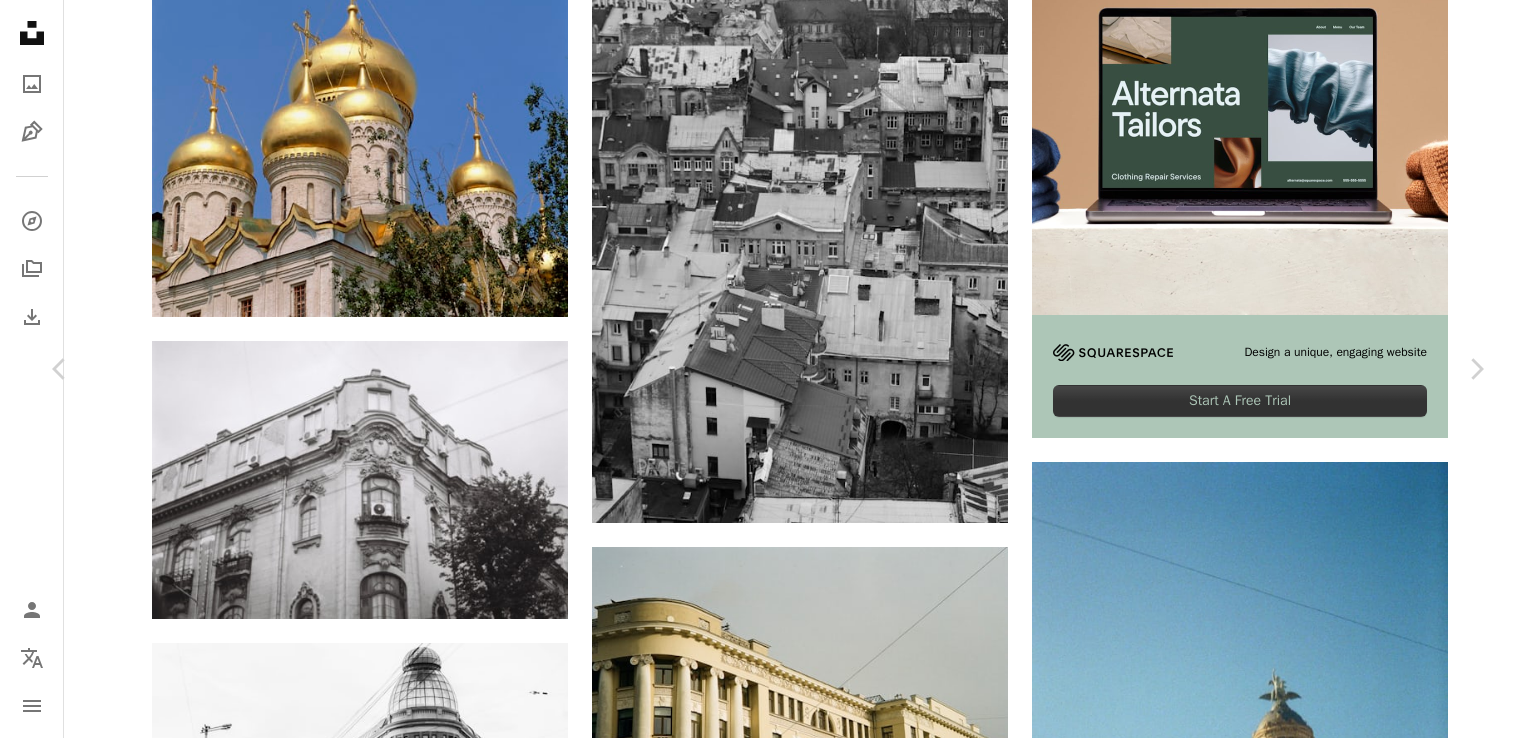 click on "An X shape" at bounding box center [20, 20] 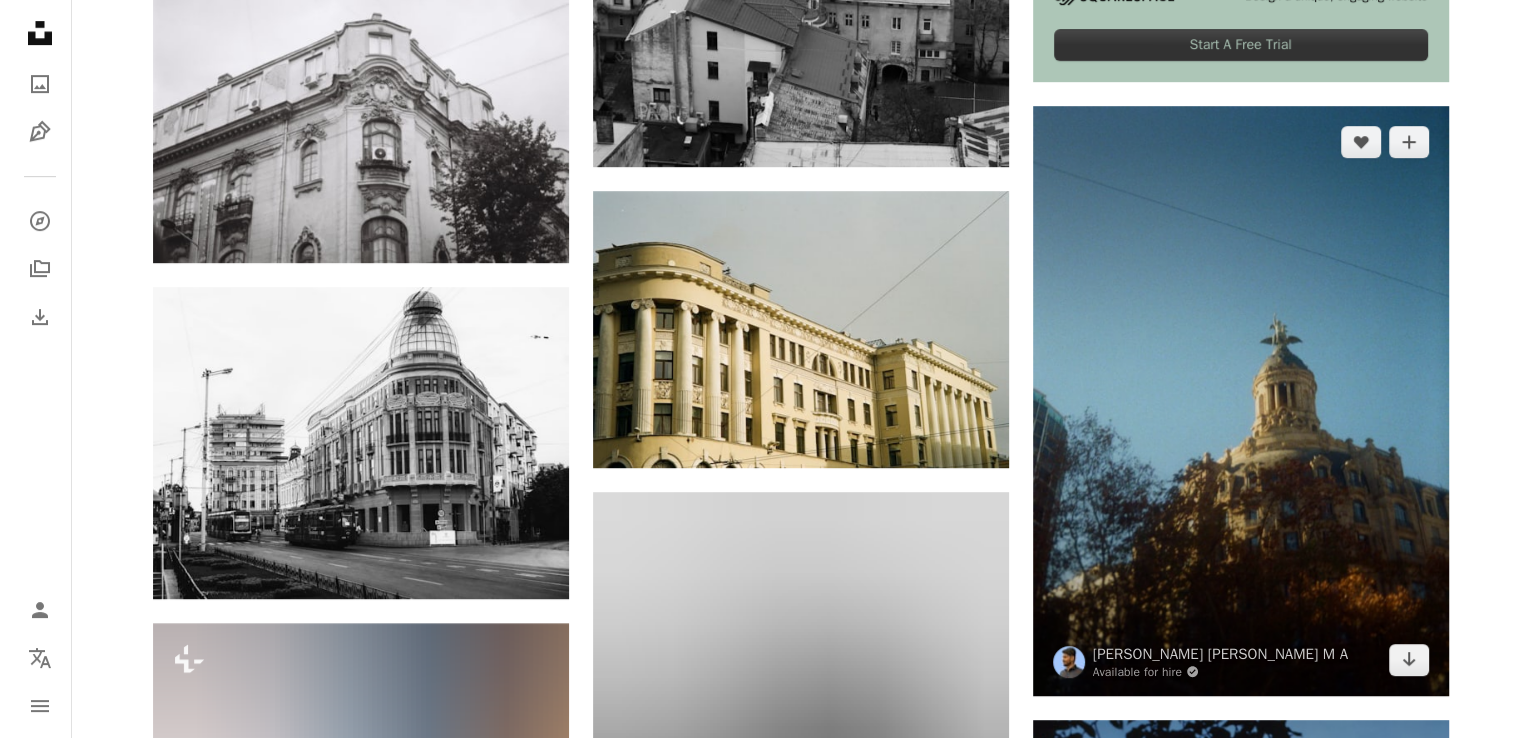 scroll, scrollTop: 1000, scrollLeft: 0, axis: vertical 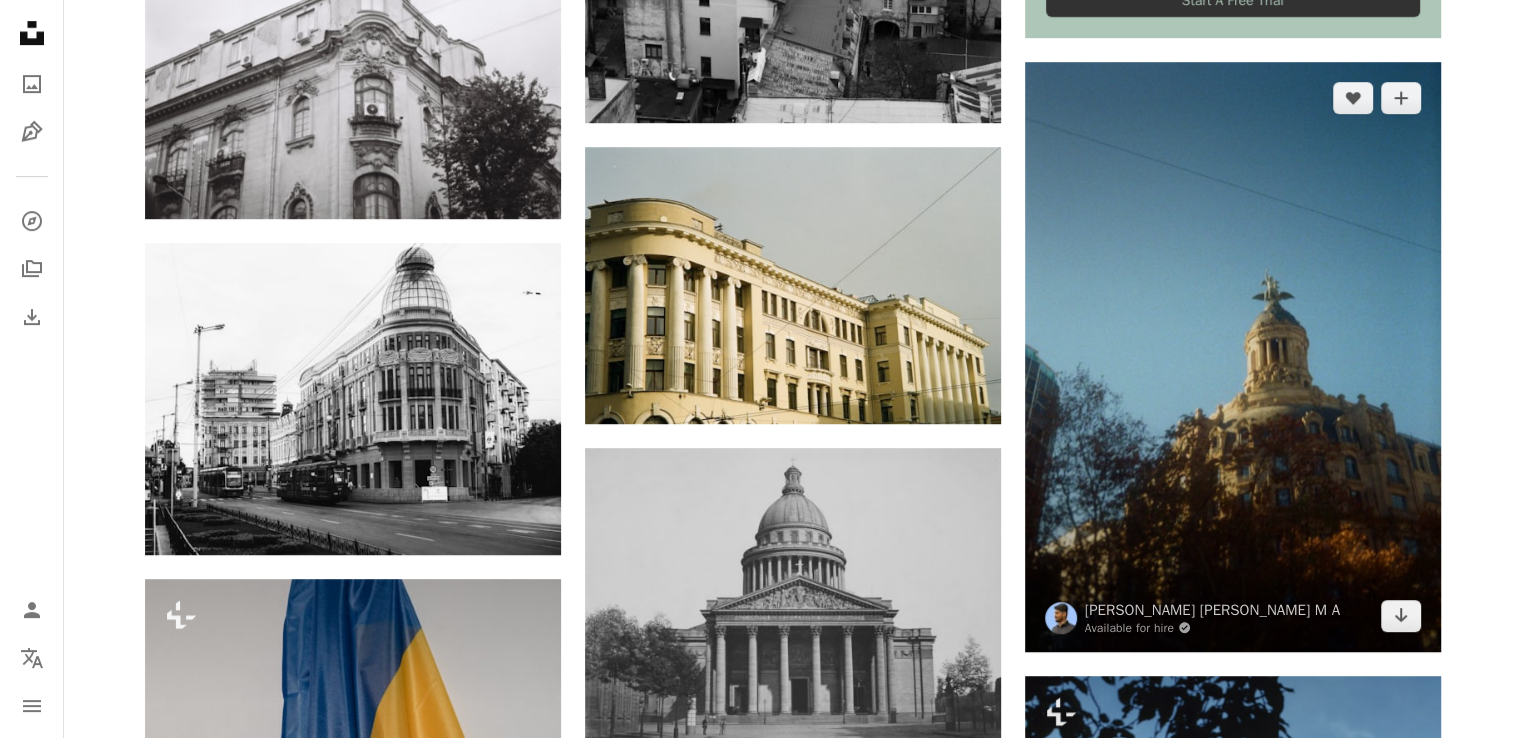 click at bounding box center [1233, 357] 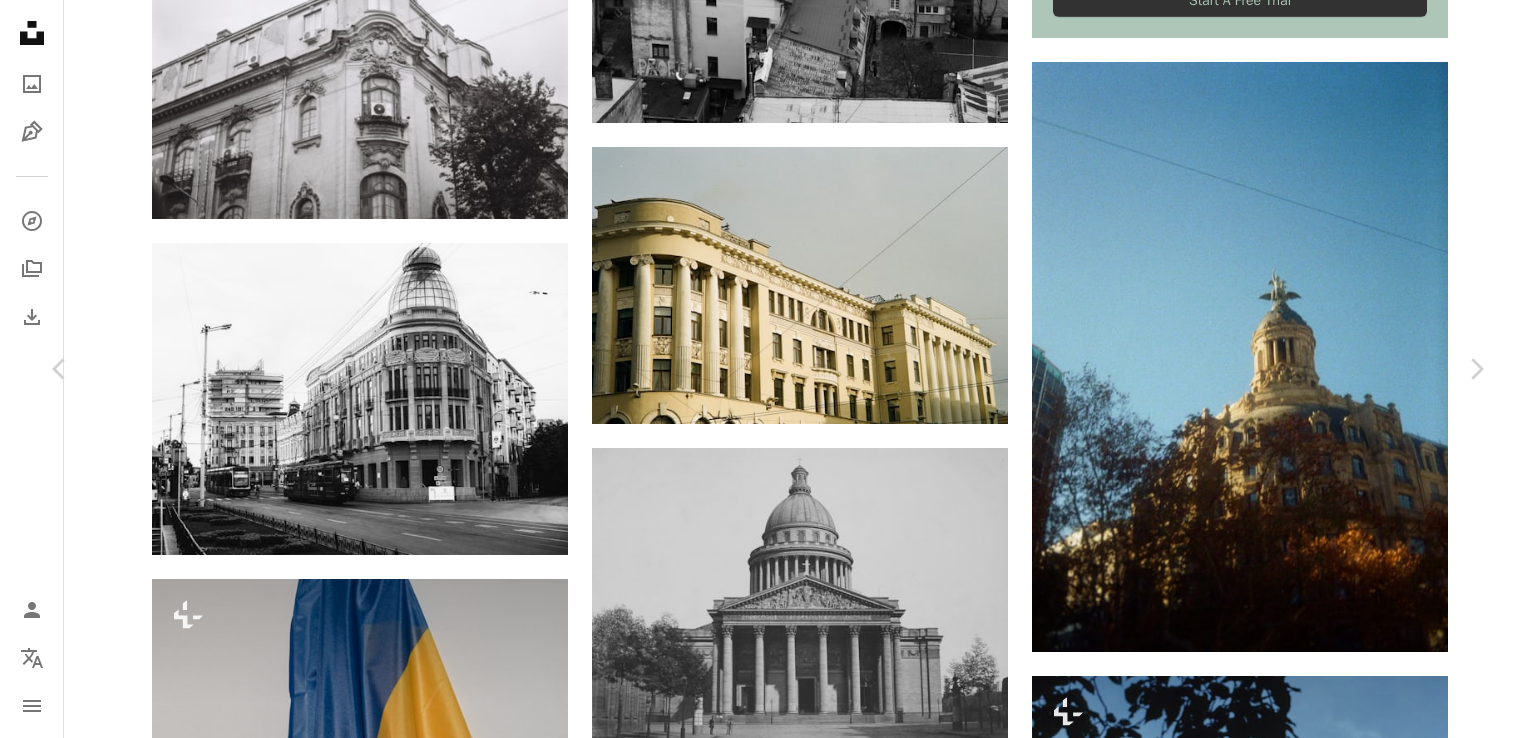 scroll, scrollTop: 1300, scrollLeft: 0, axis: vertical 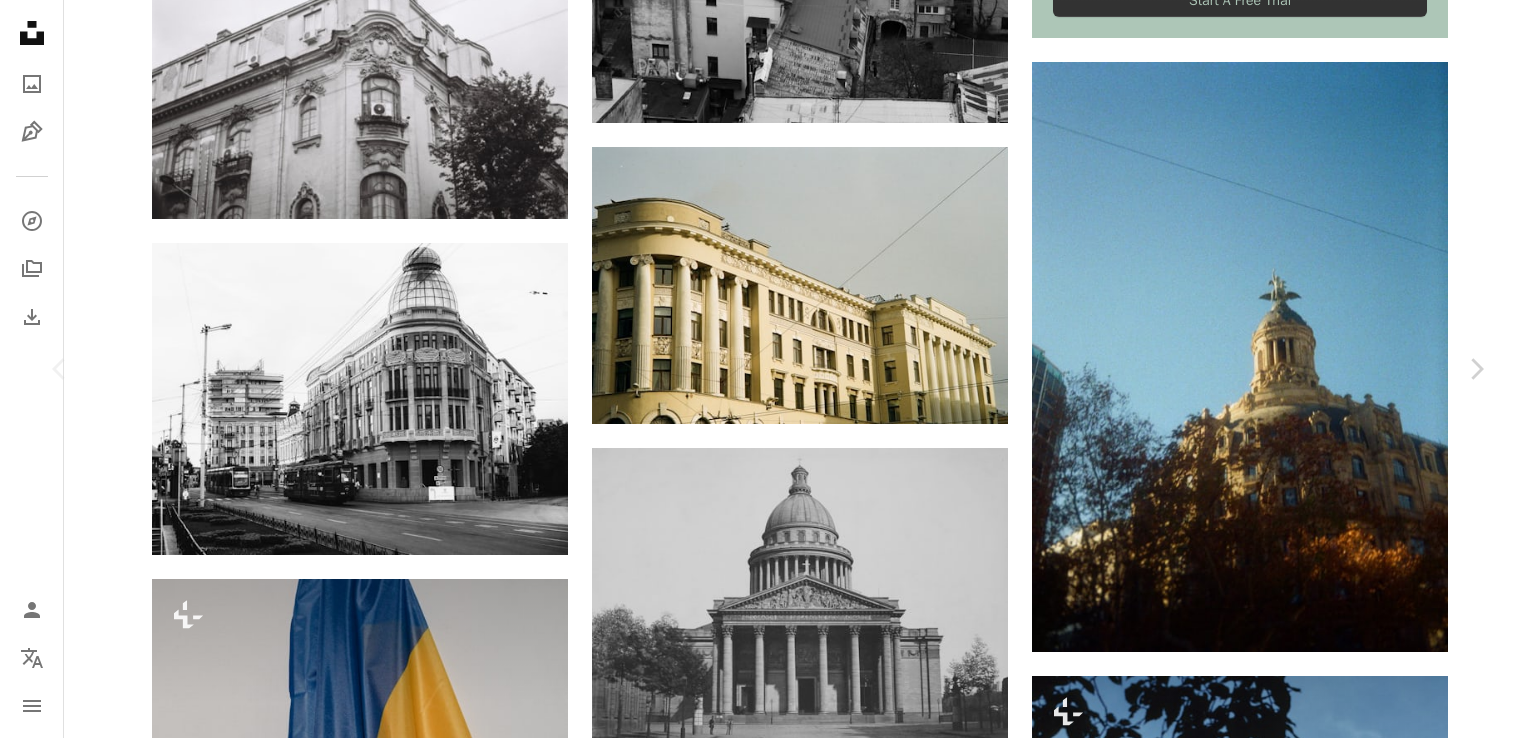 click on "An X shape" at bounding box center [20, 20] 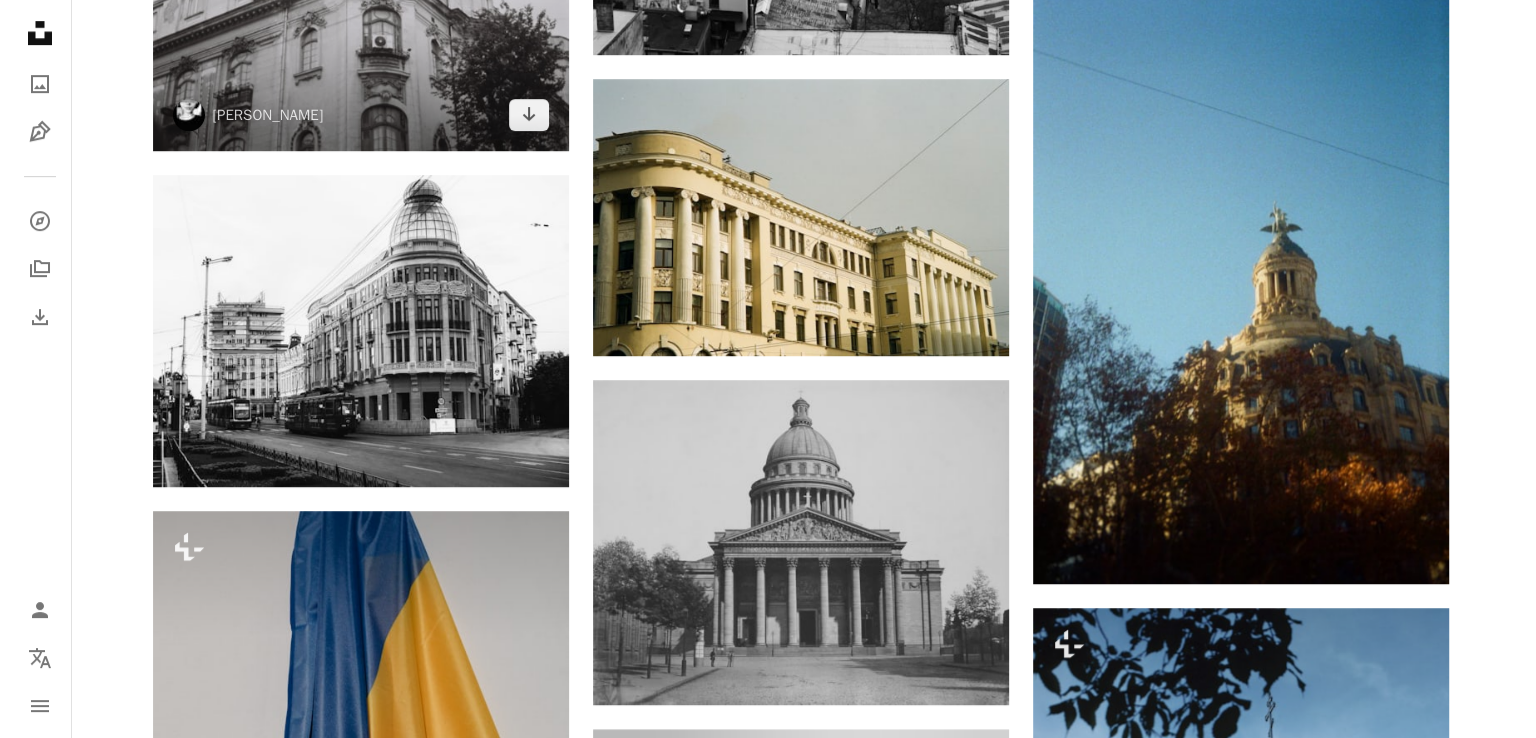 scroll, scrollTop: 1300, scrollLeft: 0, axis: vertical 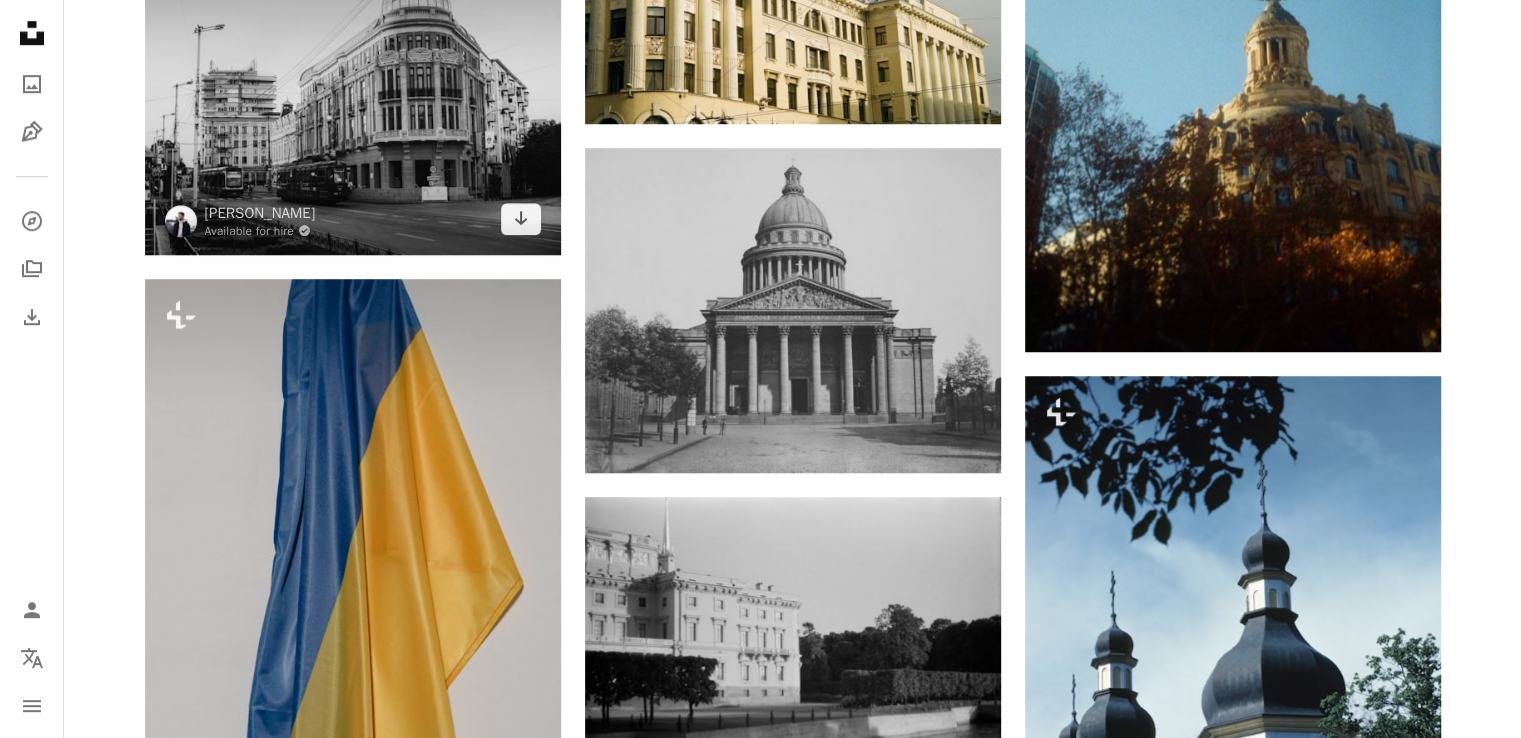 click at bounding box center [353, 99] 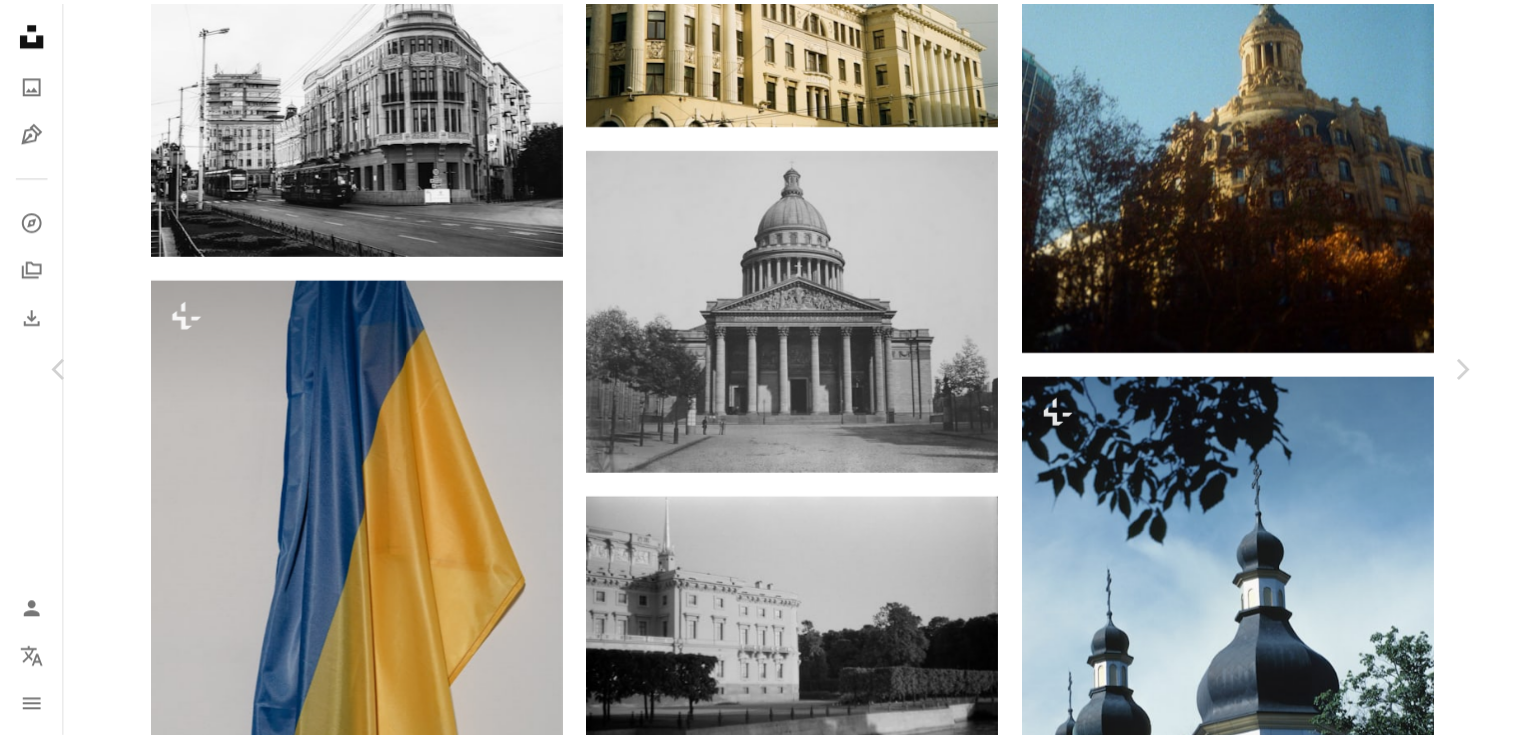 scroll, scrollTop: 300, scrollLeft: 0, axis: vertical 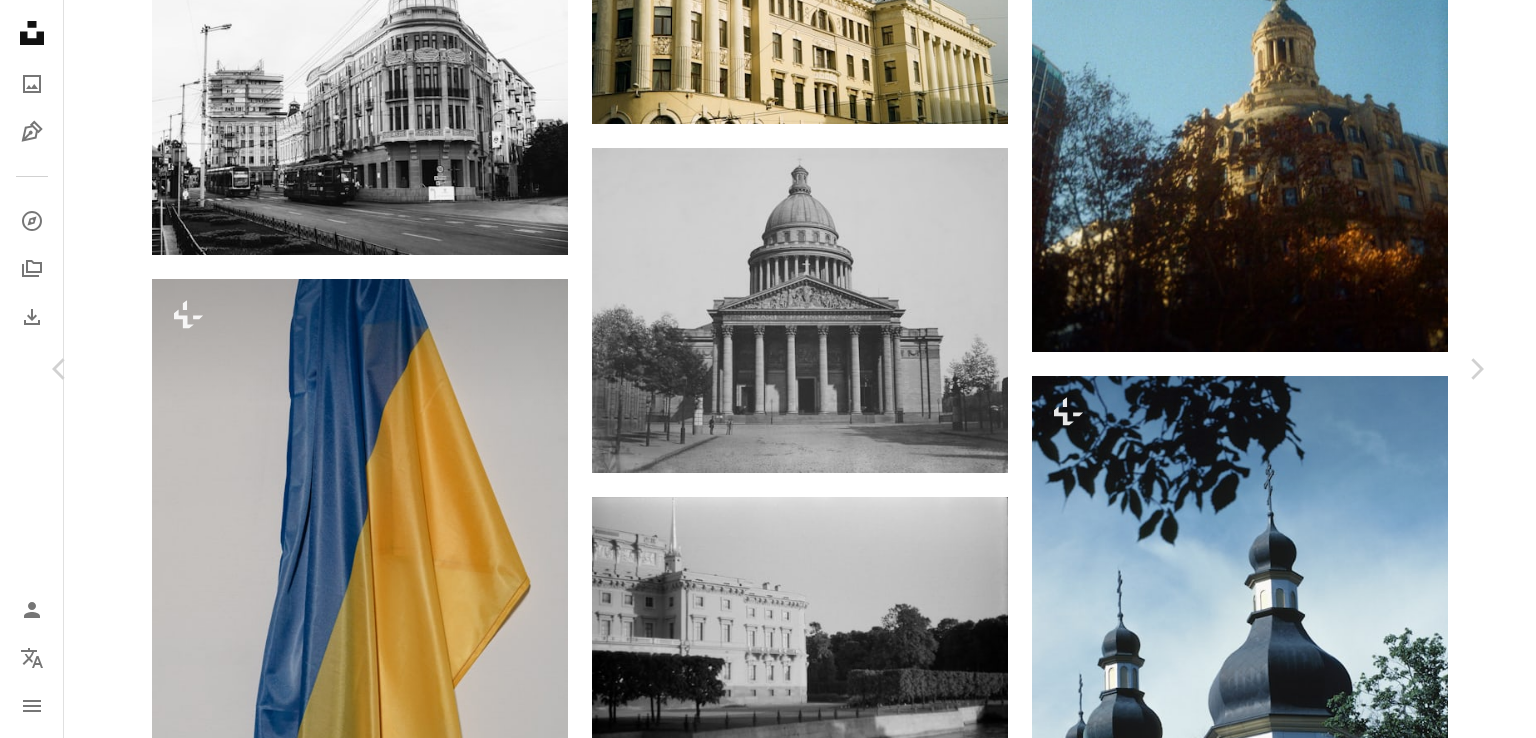 click on "An X shape" at bounding box center [20, 20] 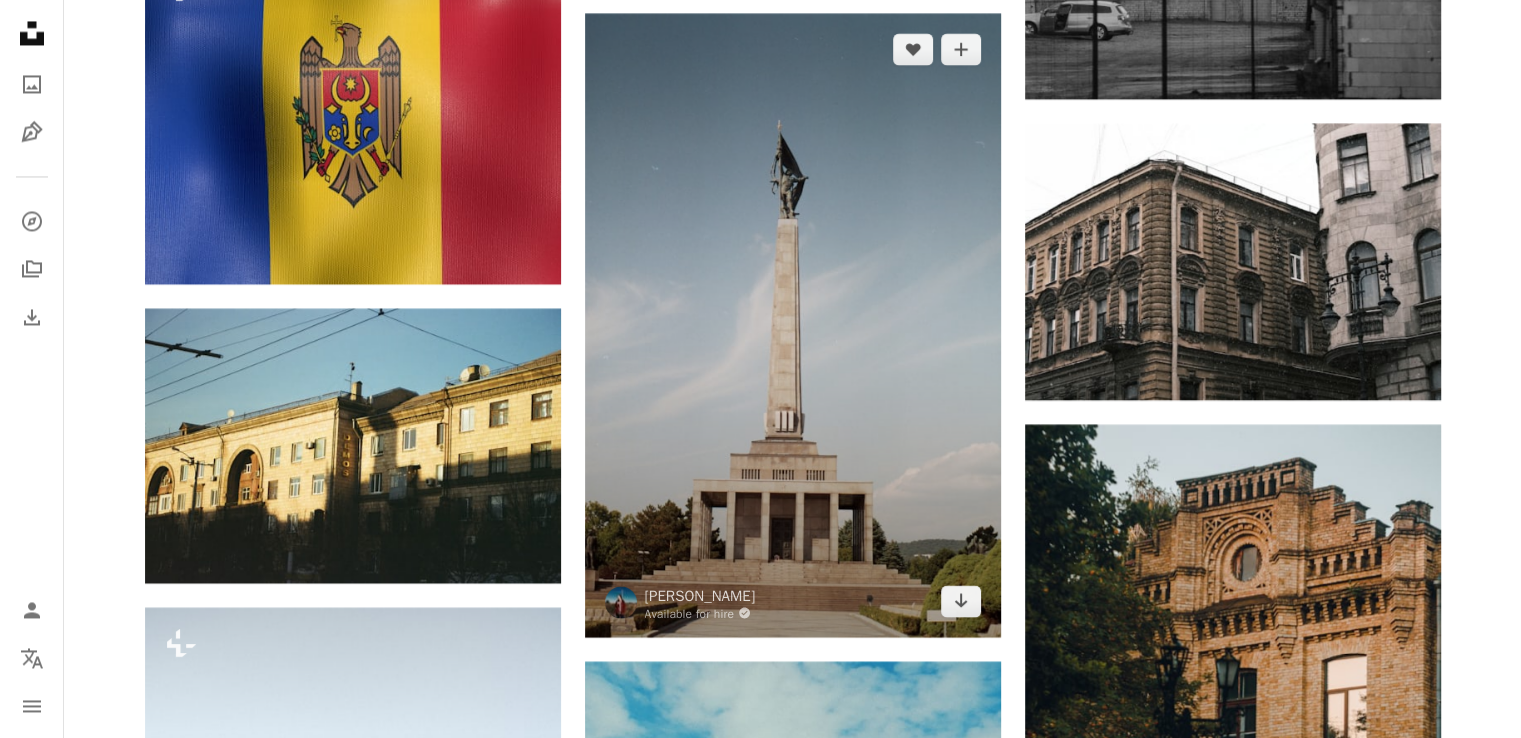 scroll, scrollTop: 3500, scrollLeft: 0, axis: vertical 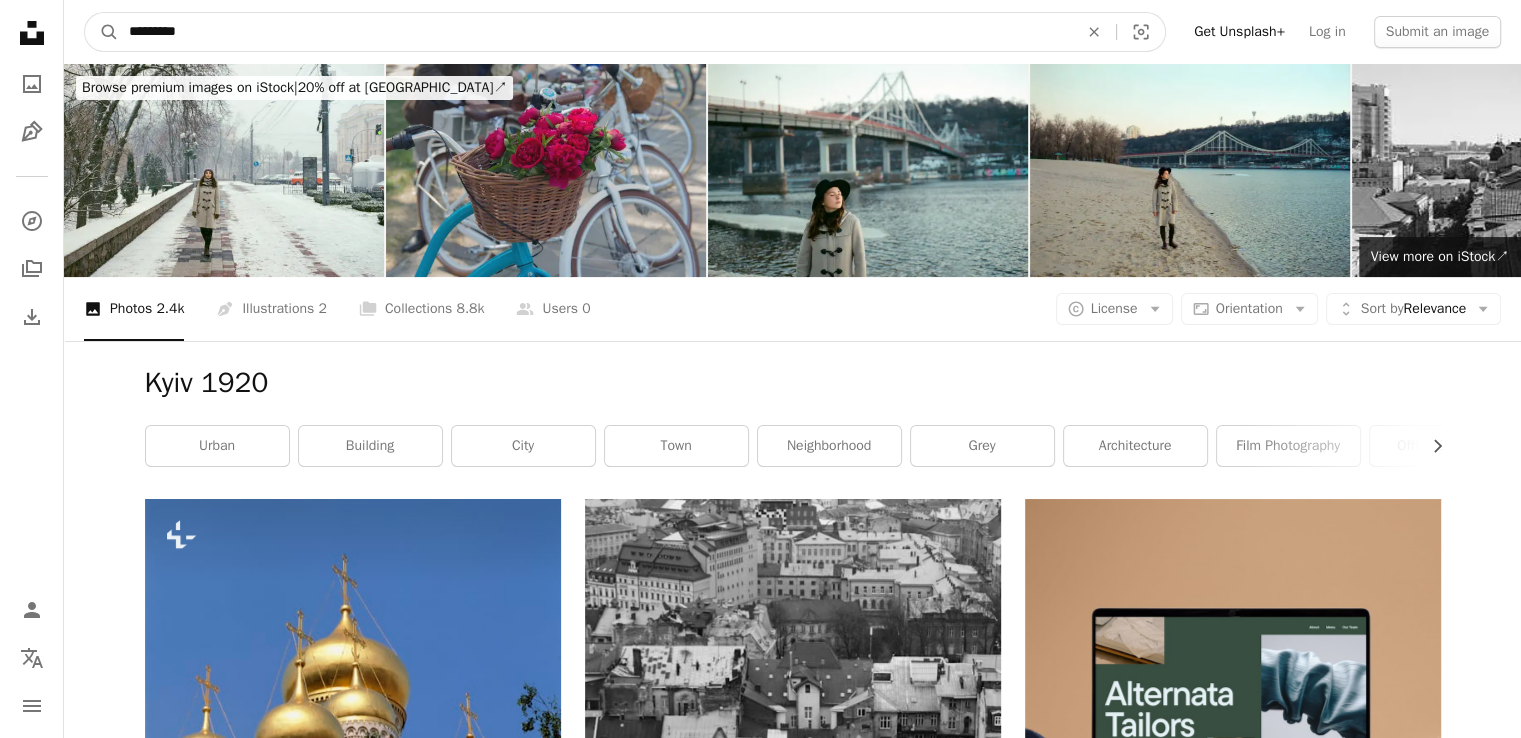 click on "*********" at bounding box center (595, 32) 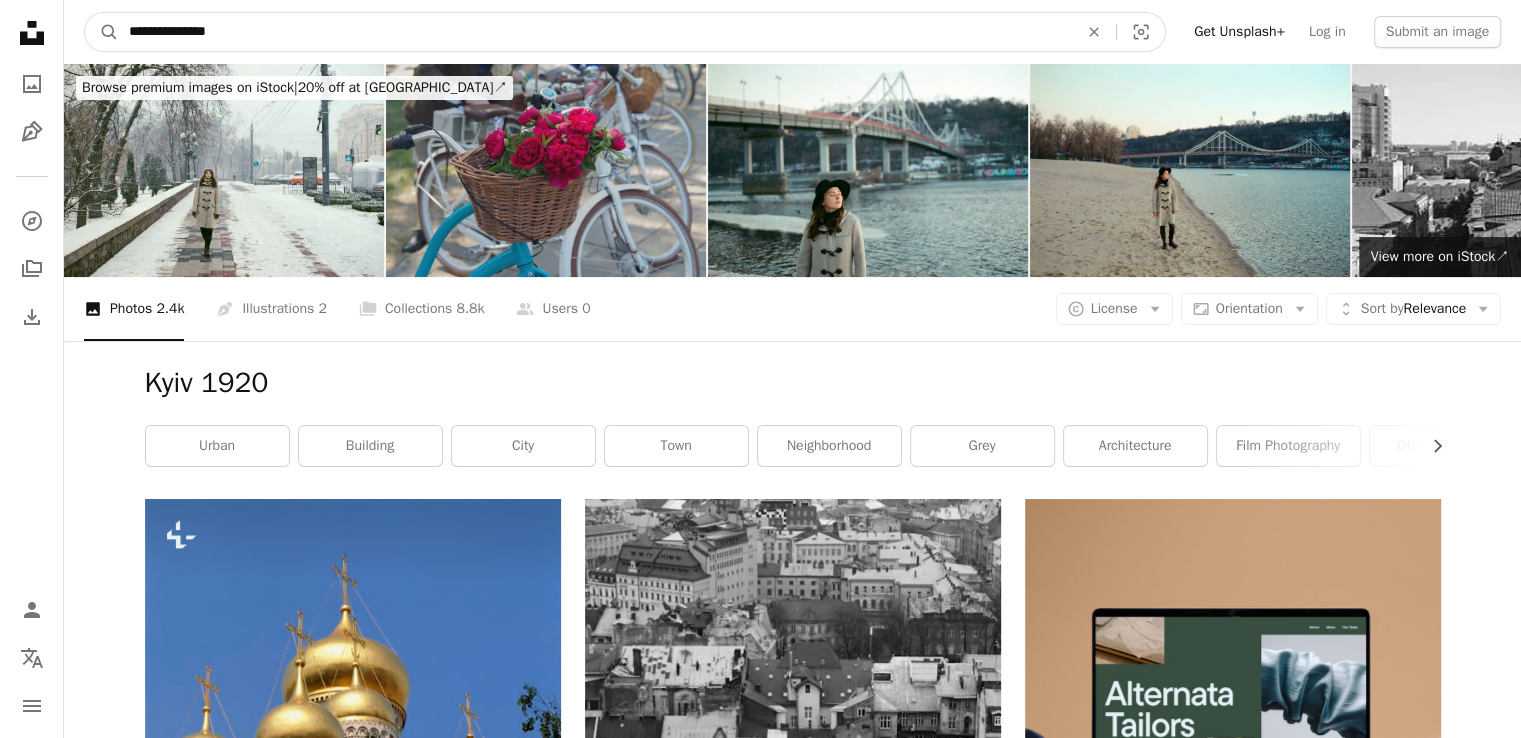 type on "**********" 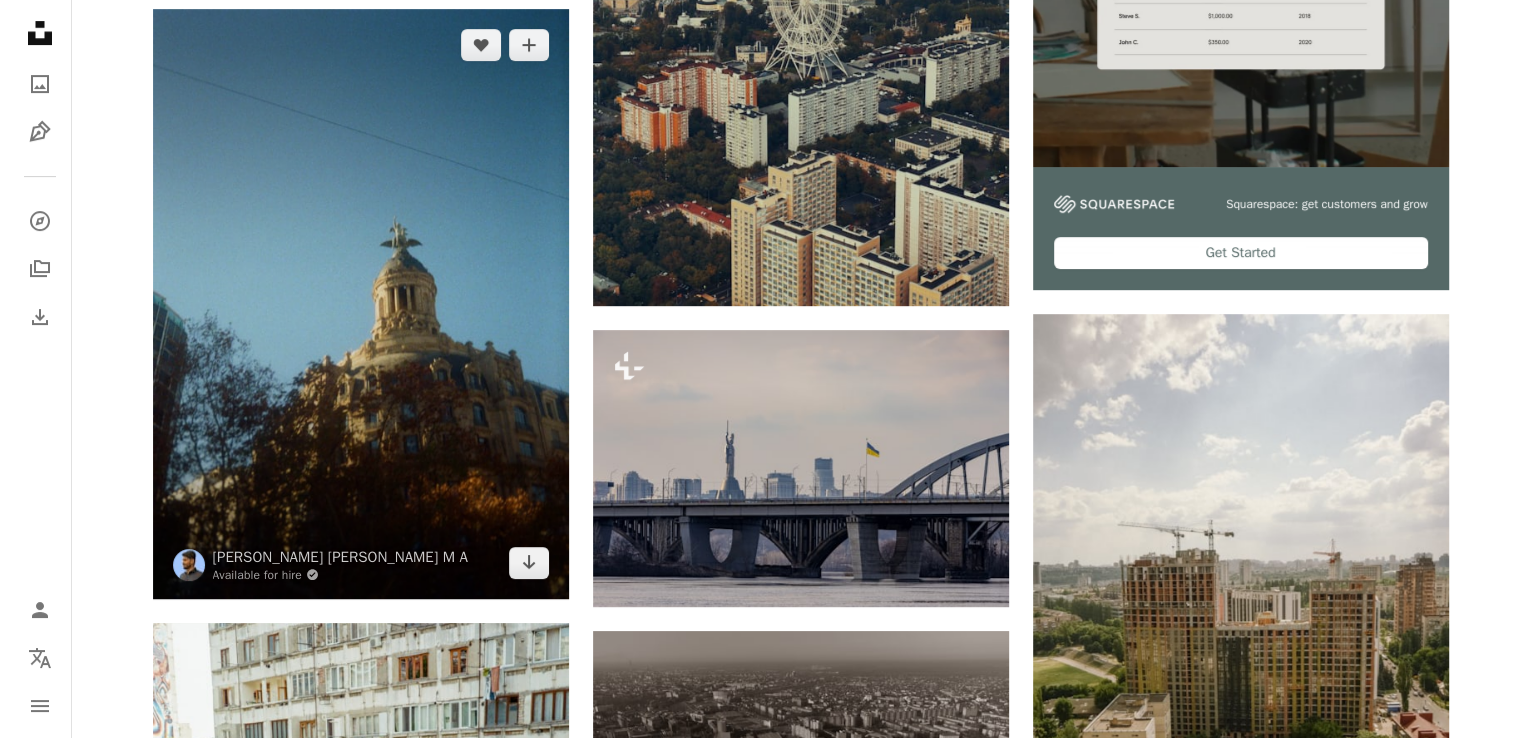 scroll, scrollTop: 700, scrollLeft: 0, axis: vertical 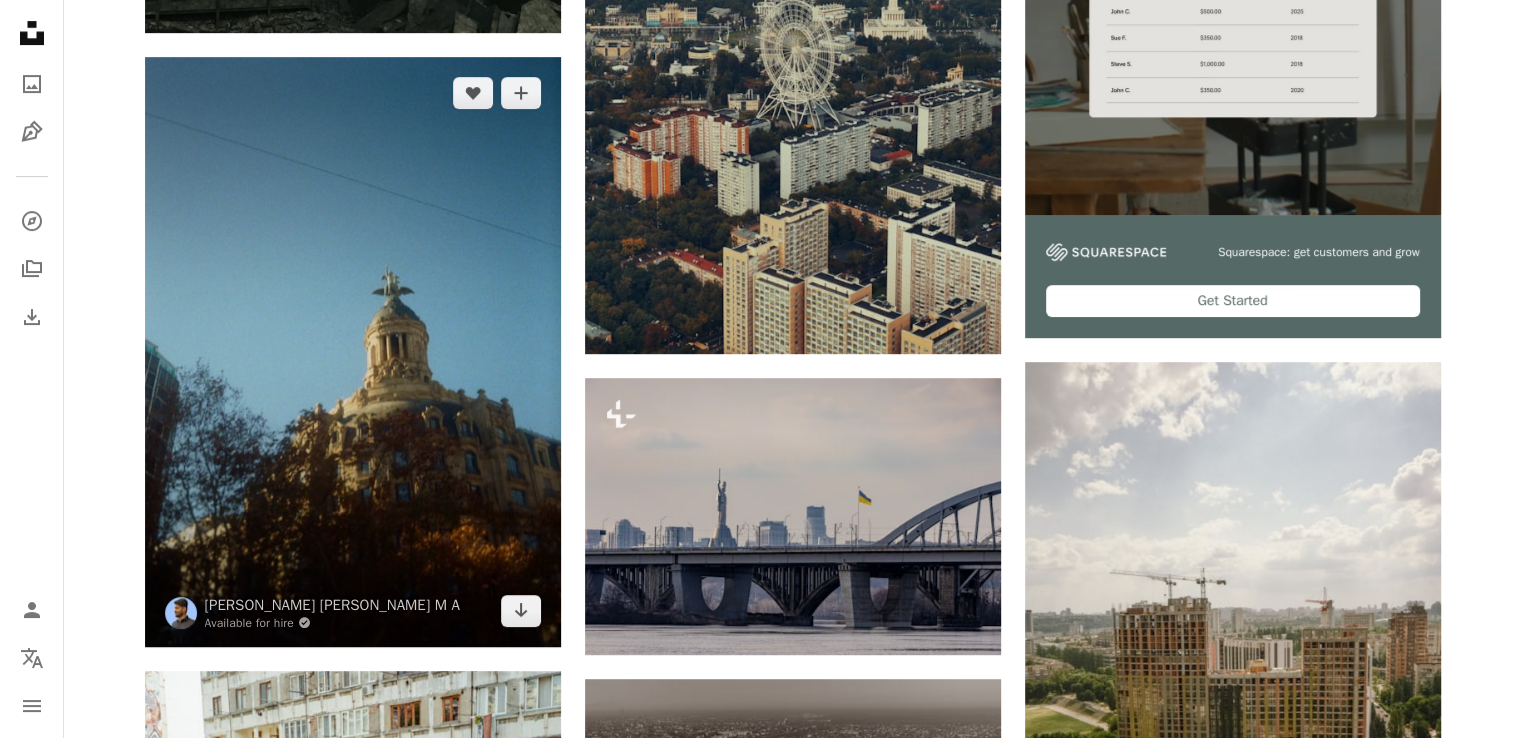 click at bounding box center [353, 352] 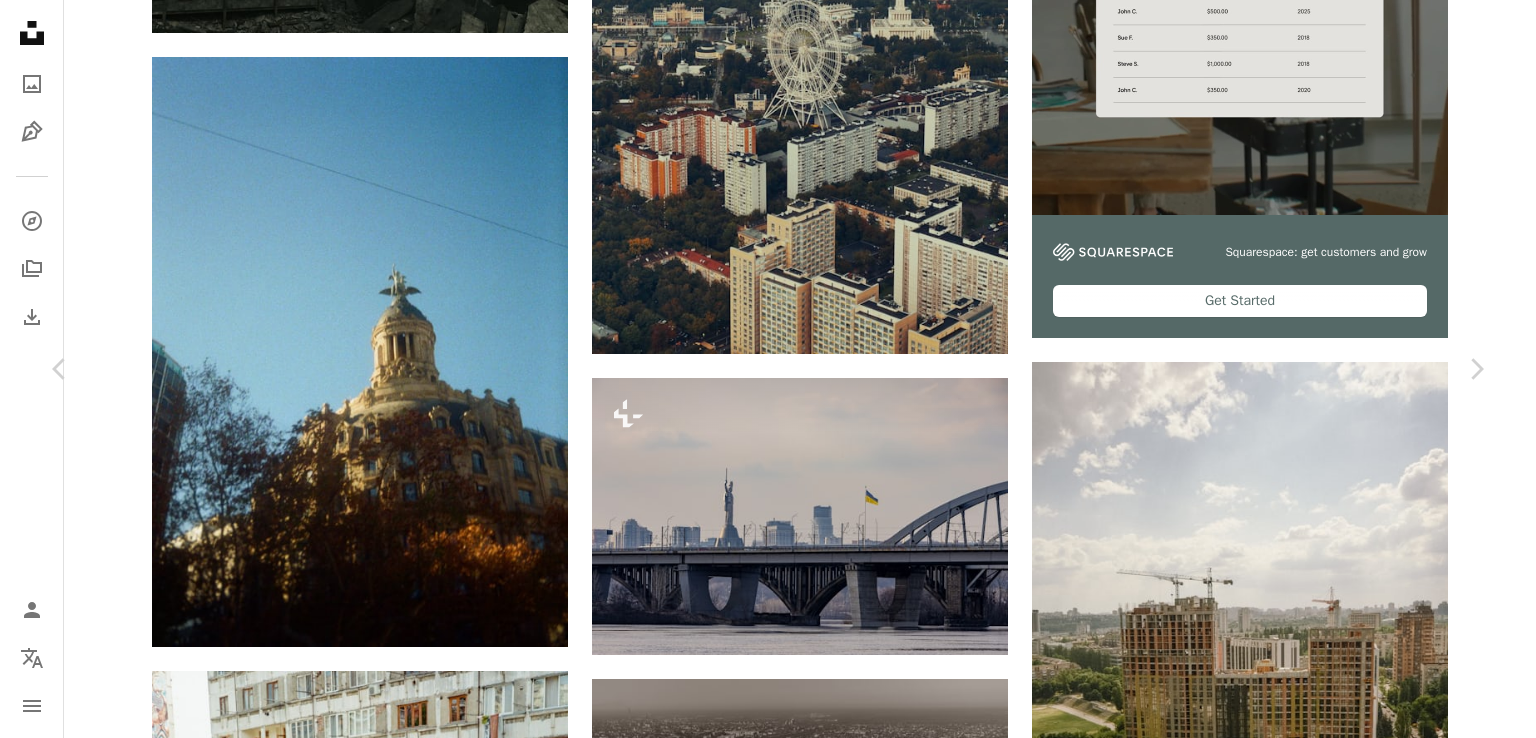 click on "Download free" at bounding box center (1291, 4784) 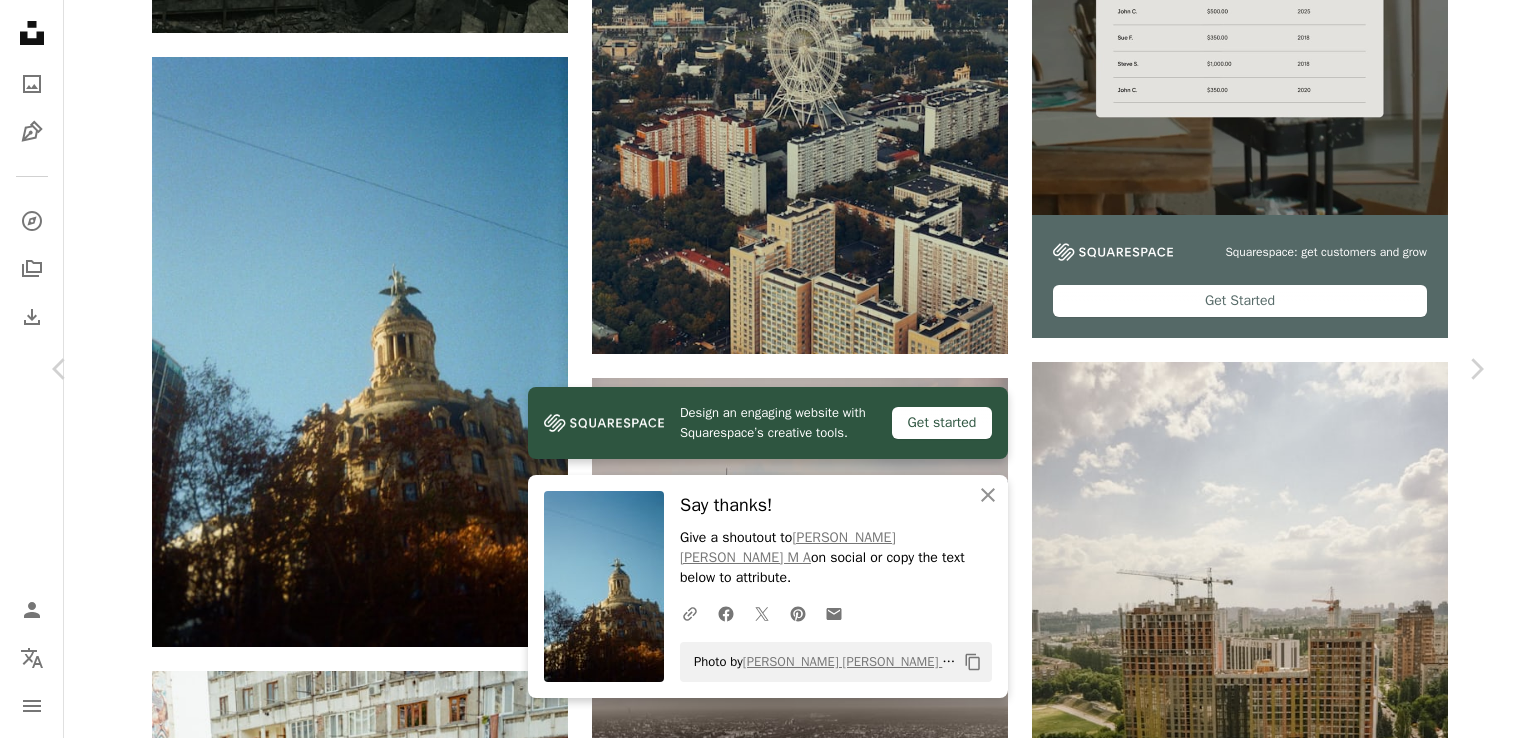 scroll, scrollTop: 2200, scrollLeft: 0, axis: vertical 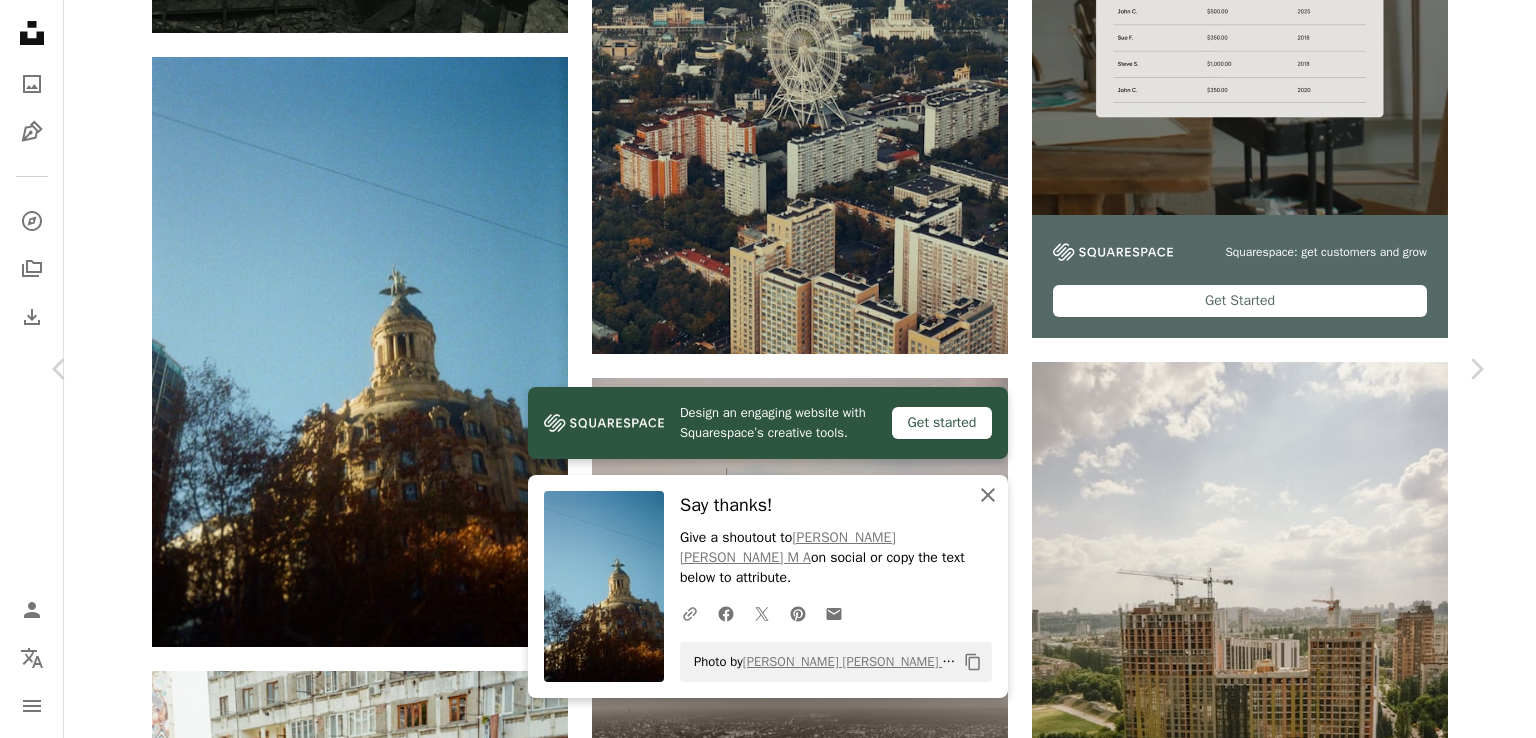 click on "An X shape" 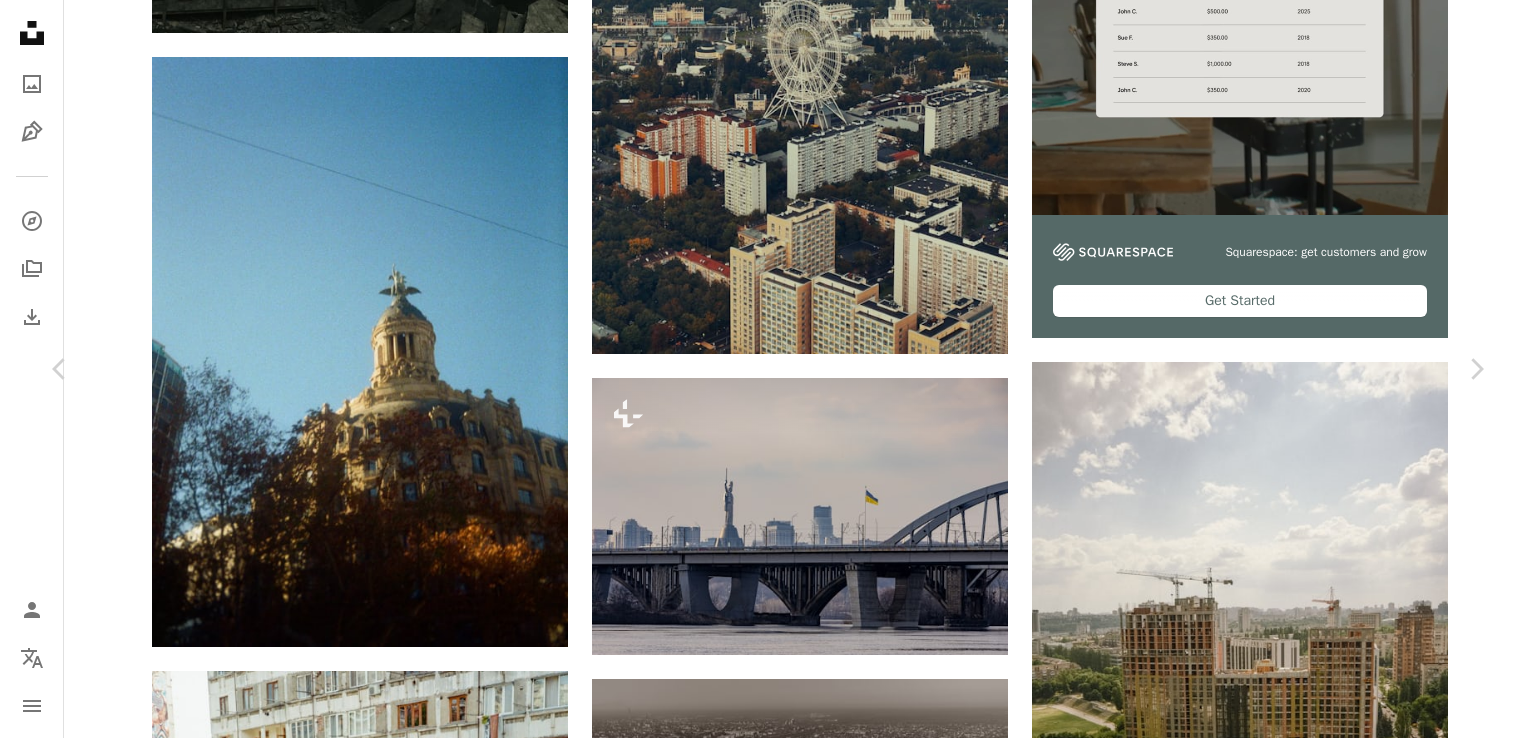 scroll, scrollTop: 2600, scrollLeft: 0, axis: vertical 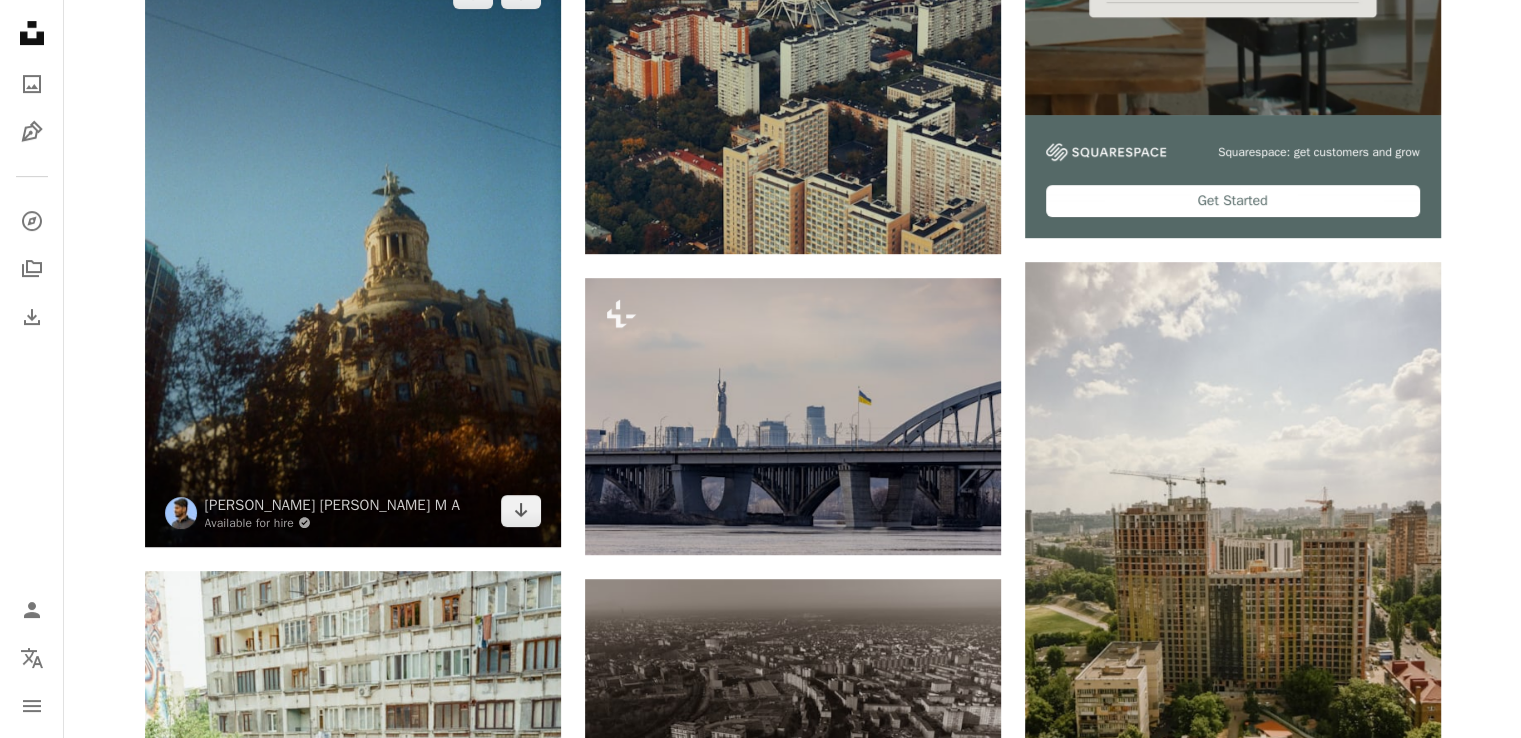 click at bounding box center [353, 252] 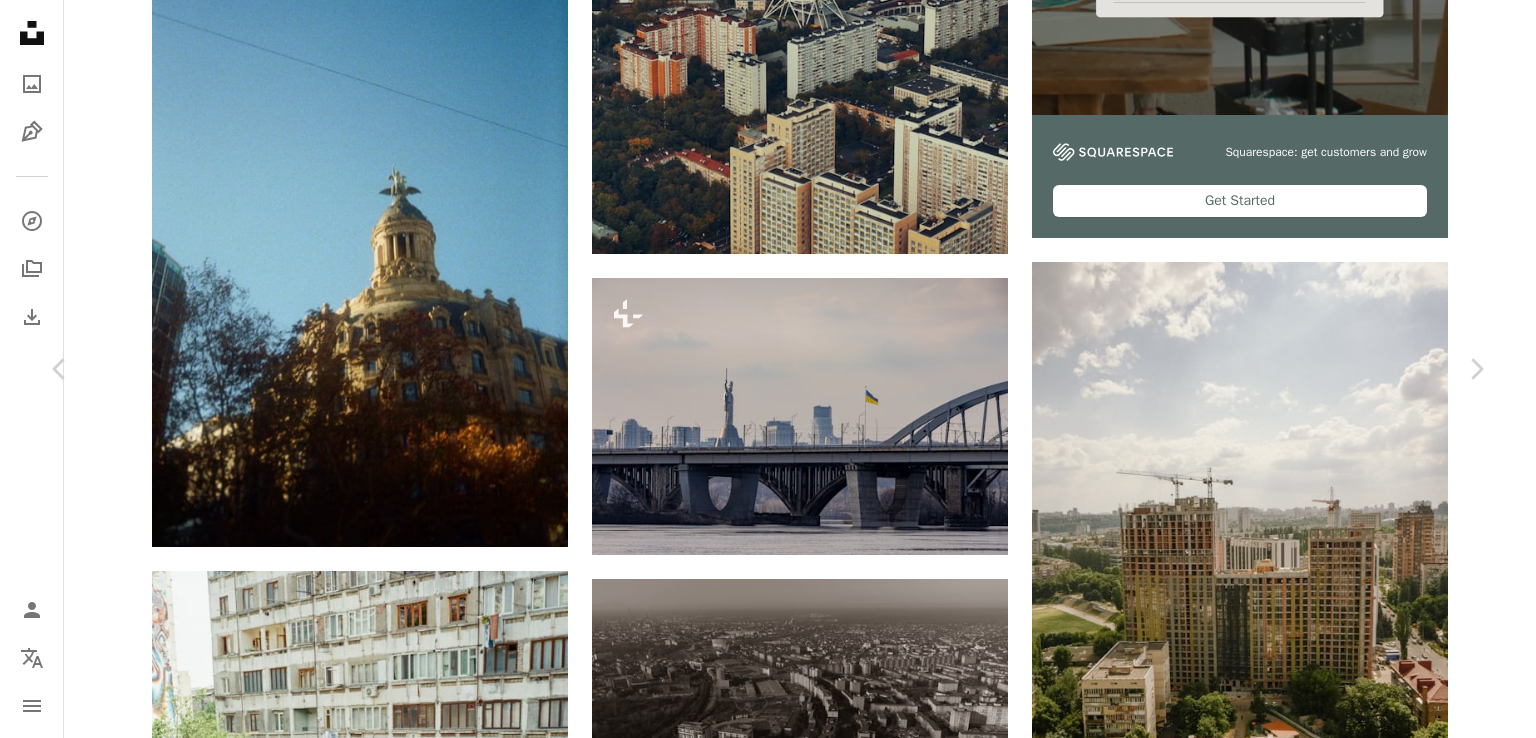 scroll, scrollTop: 1300, scrollLeft: 0, axis: vertical 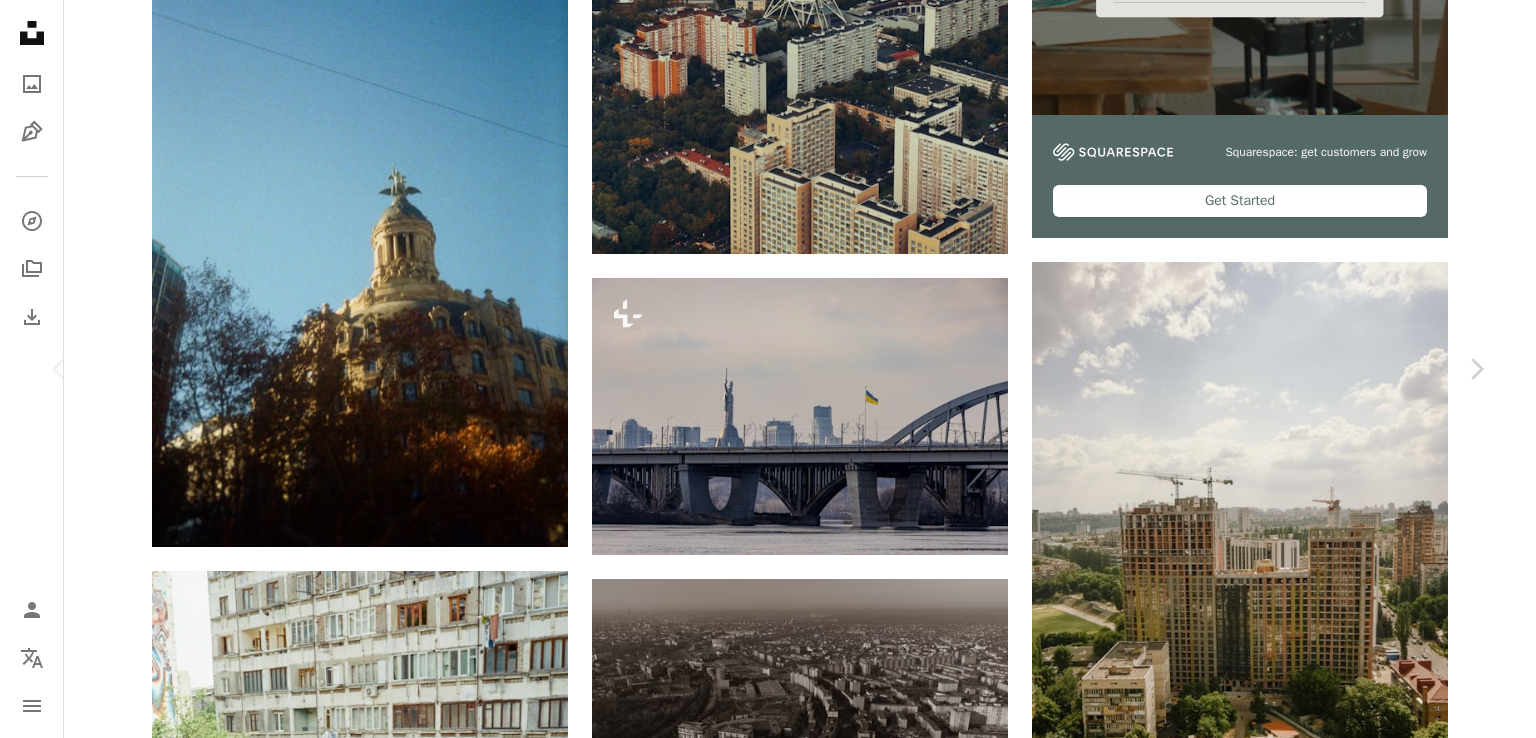 click on "An X shape" at bounding box center [20, 20] 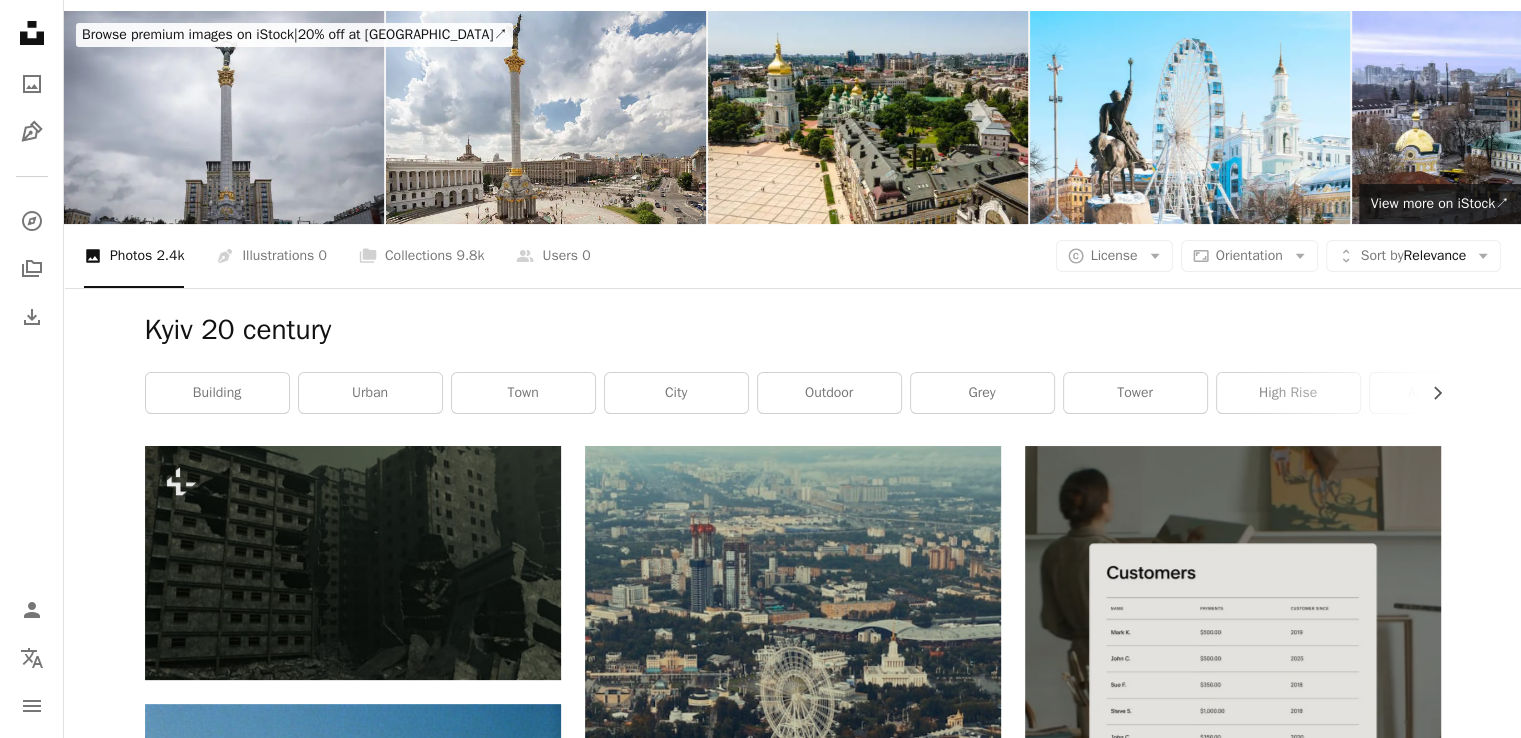 scroll, scrollTop: 0, scrollLeft: 0, axis: both 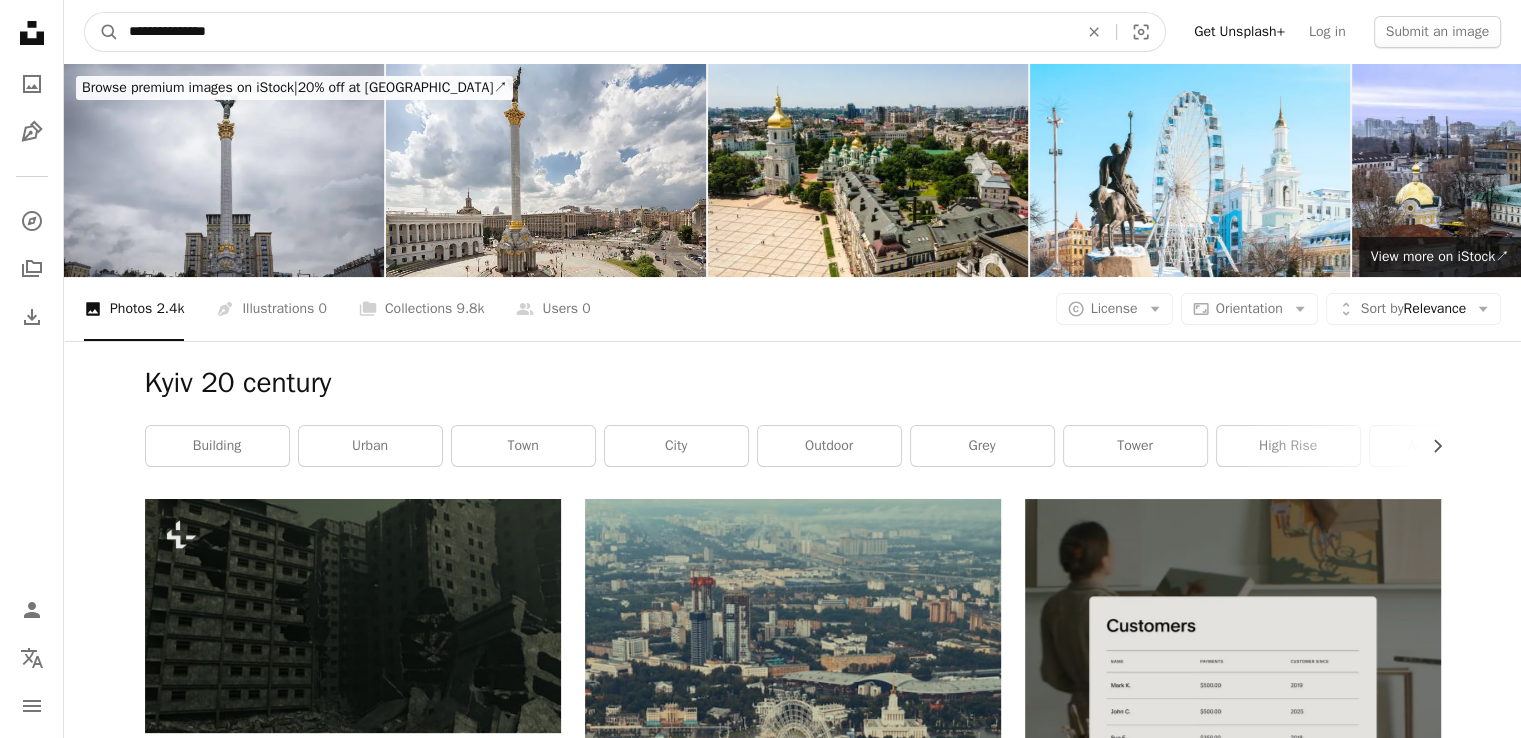 click on "**********" at bounding box center (595, 32) 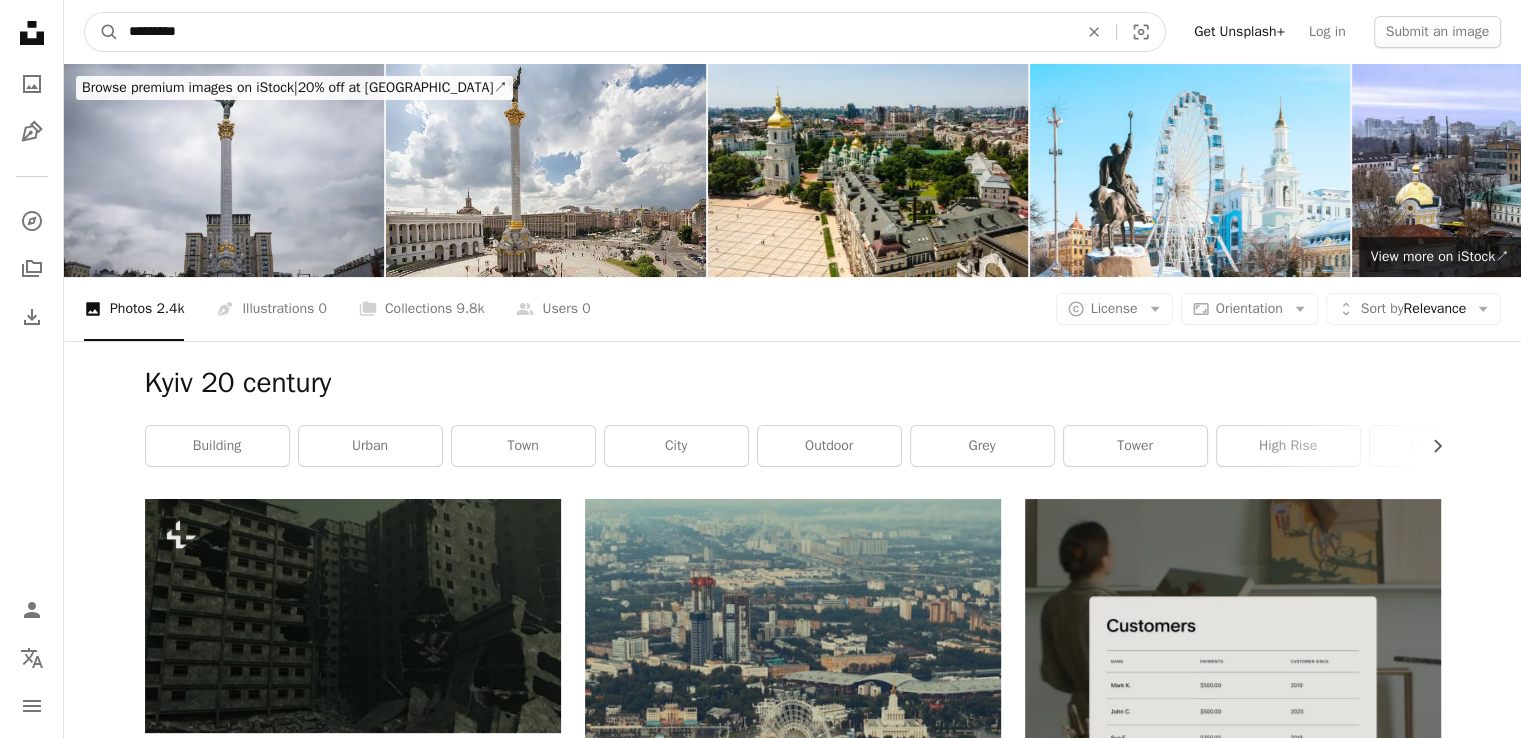 type on "*********" 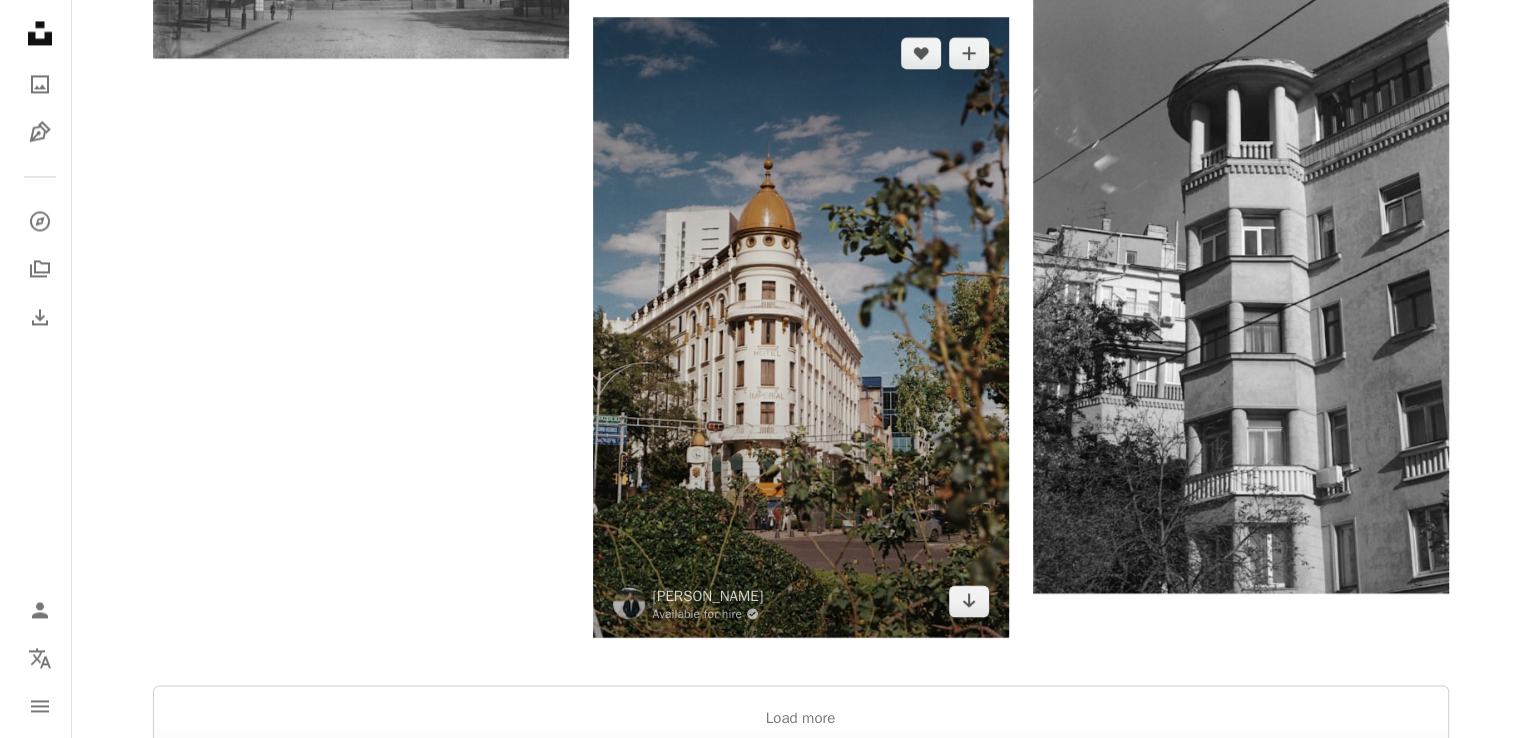 scroll, scrollTop: 3300, scrollLeft: 0, axis: vertical 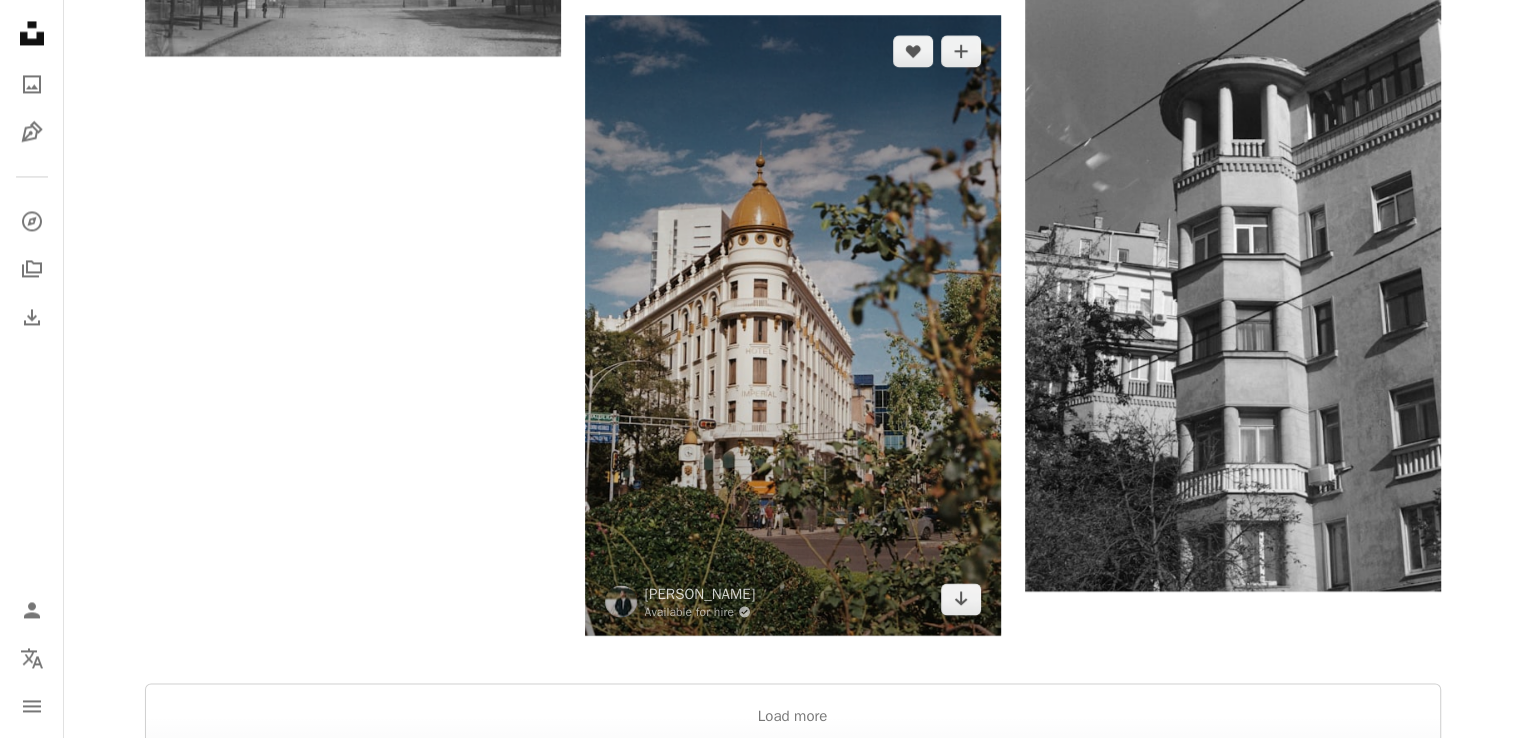 click at bounding box center (793, 325) 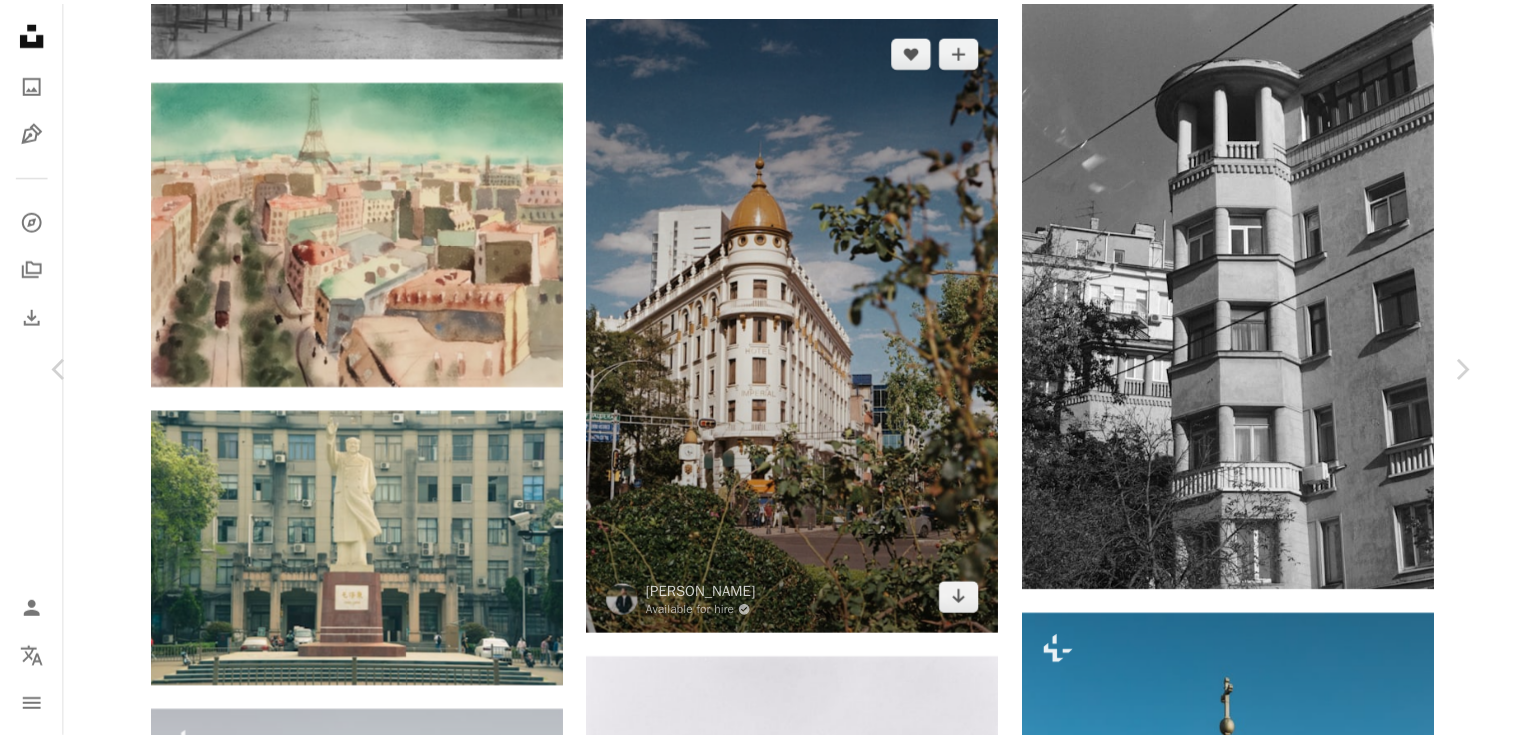 scroll, scrollTop: 100, scrollLeft: 0, axis: vertical 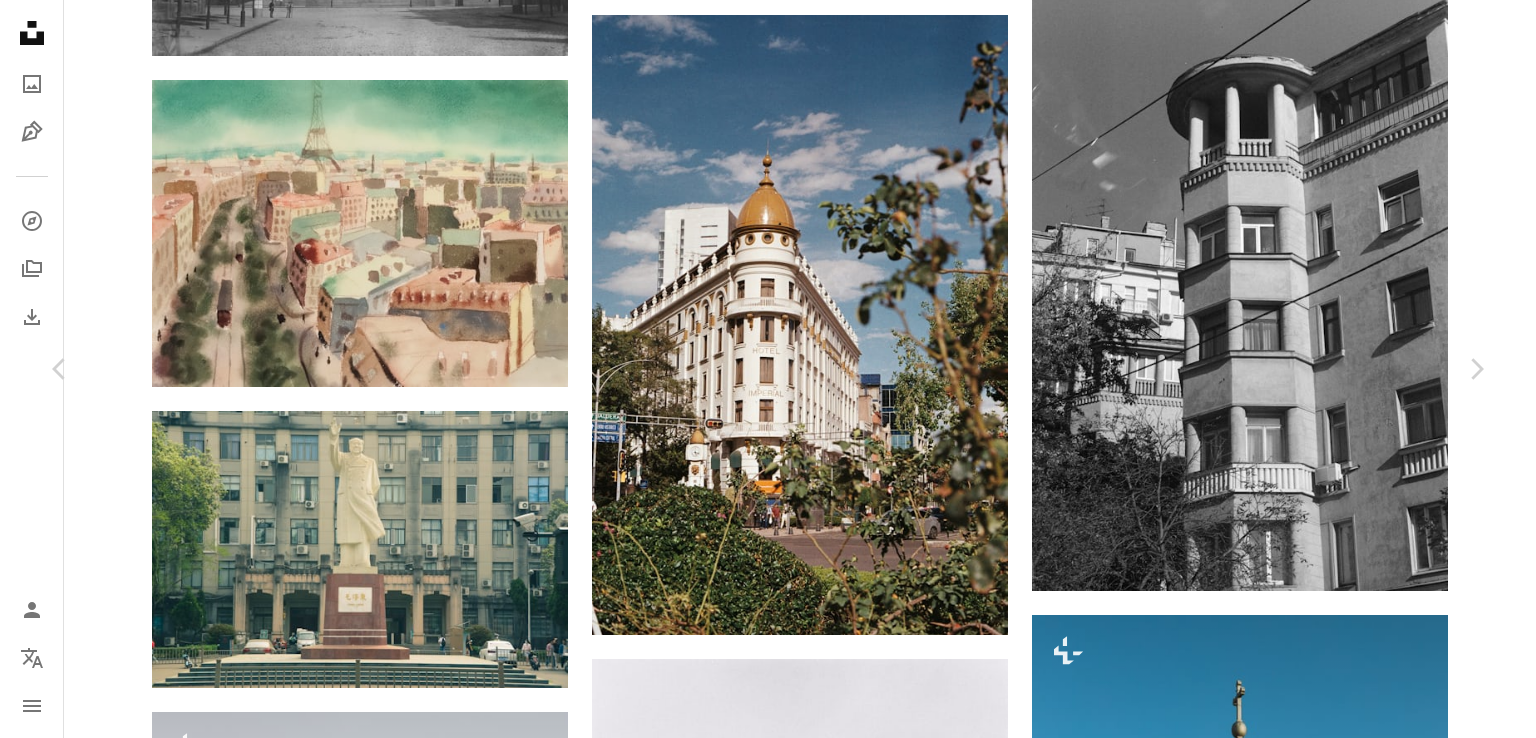 click on "An X shape" at bounding box center [20, 20] 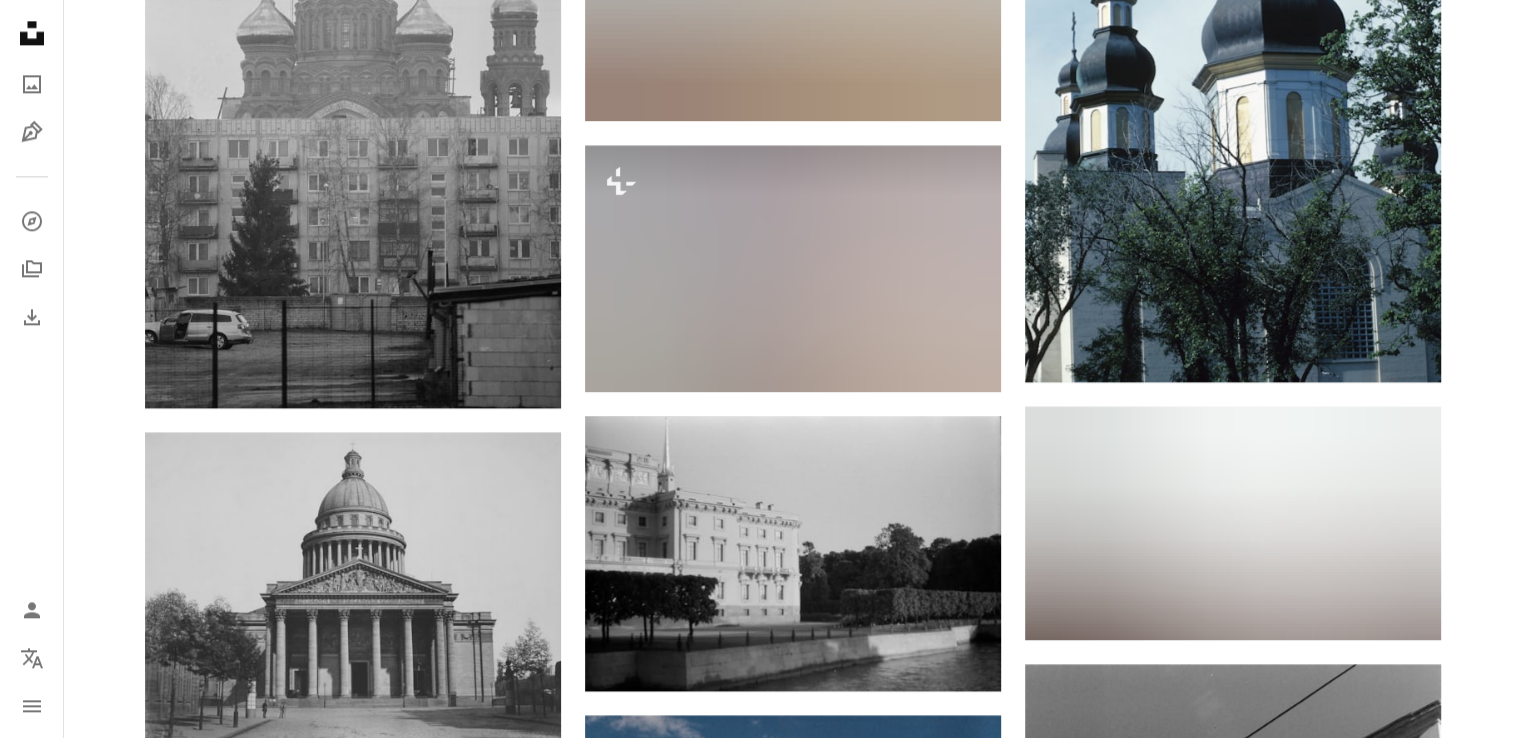 scroll, scrollTop: 2600, scrollLeft: 0, axis: vertical 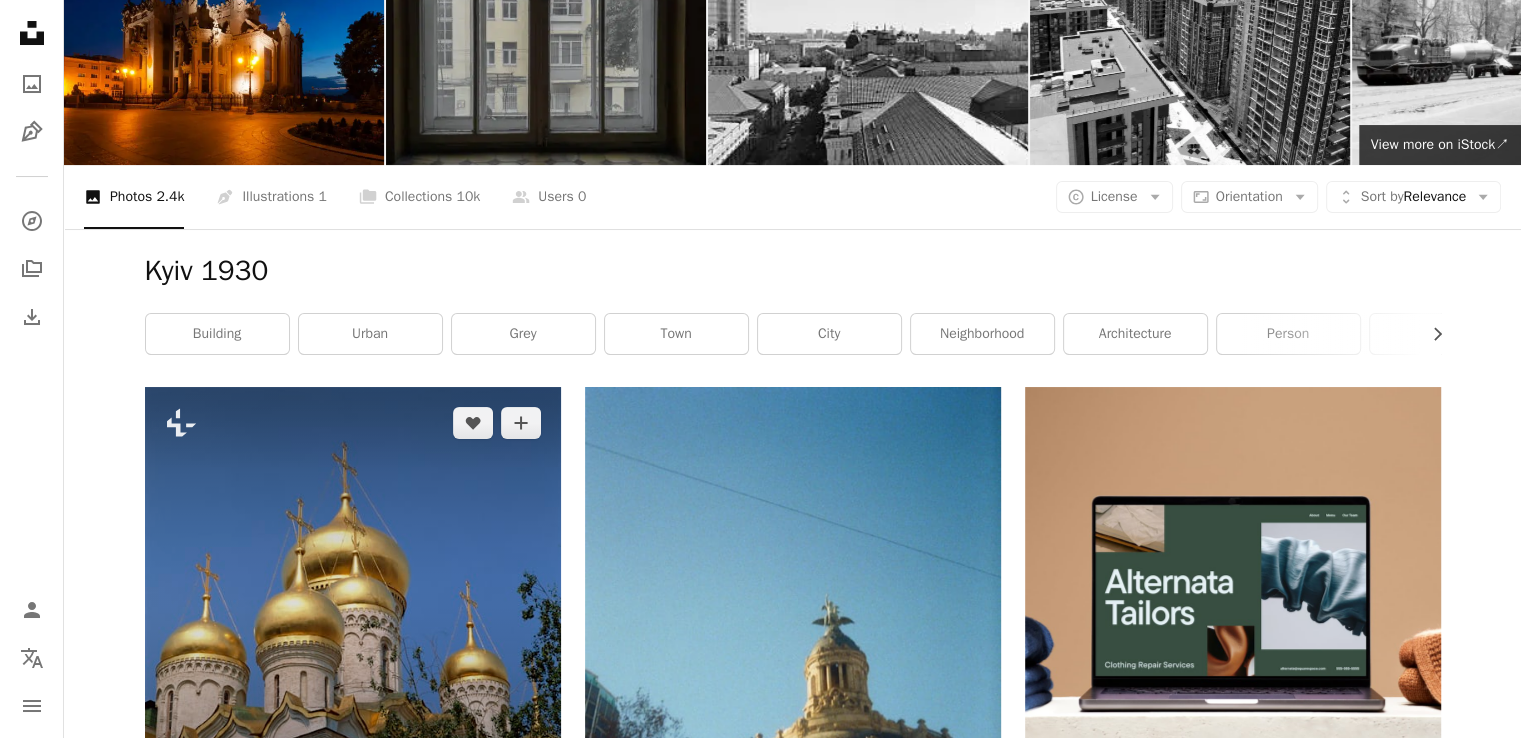 click at bounding box center (353, 596) 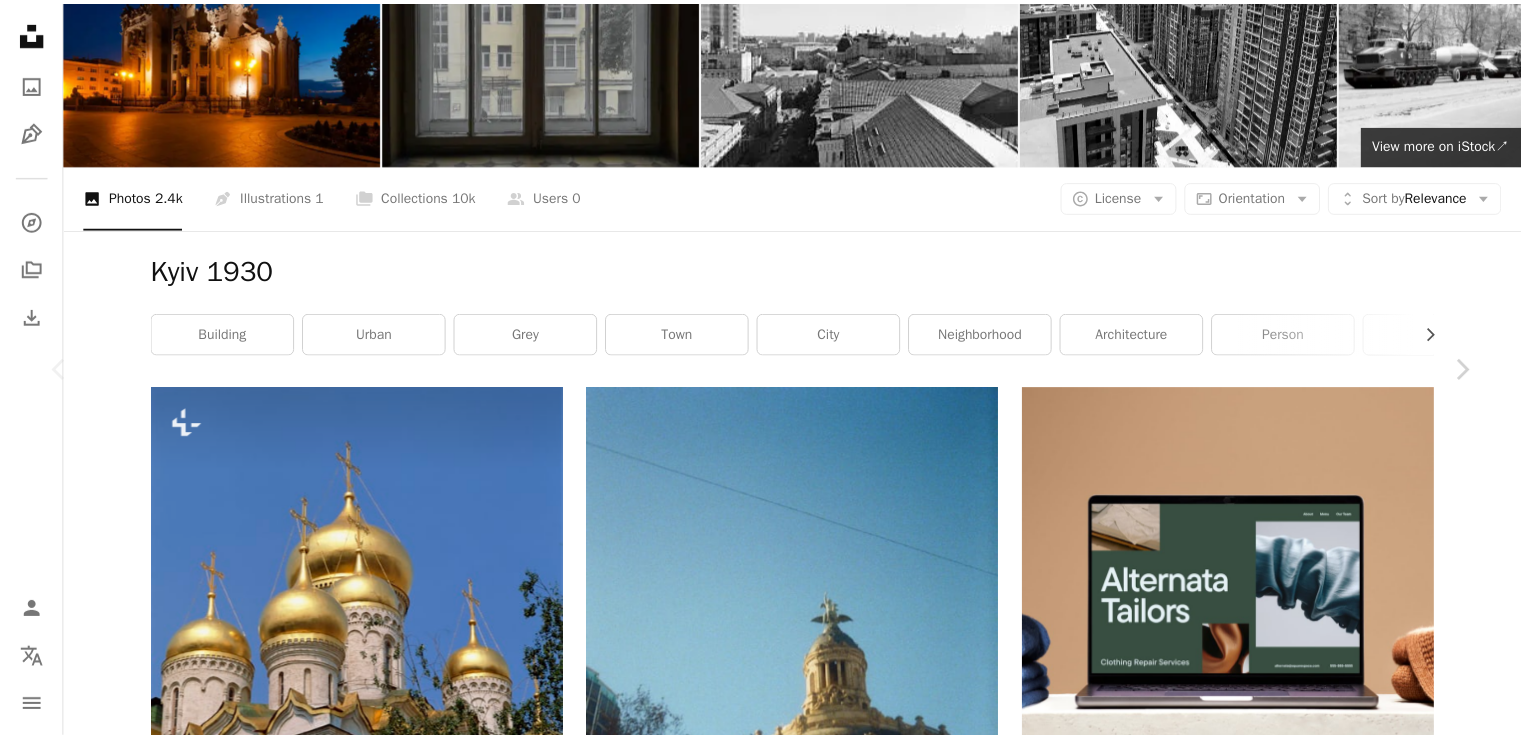 scroll, scrollTop: 1300, scrollLeft: 0, axis: vertical 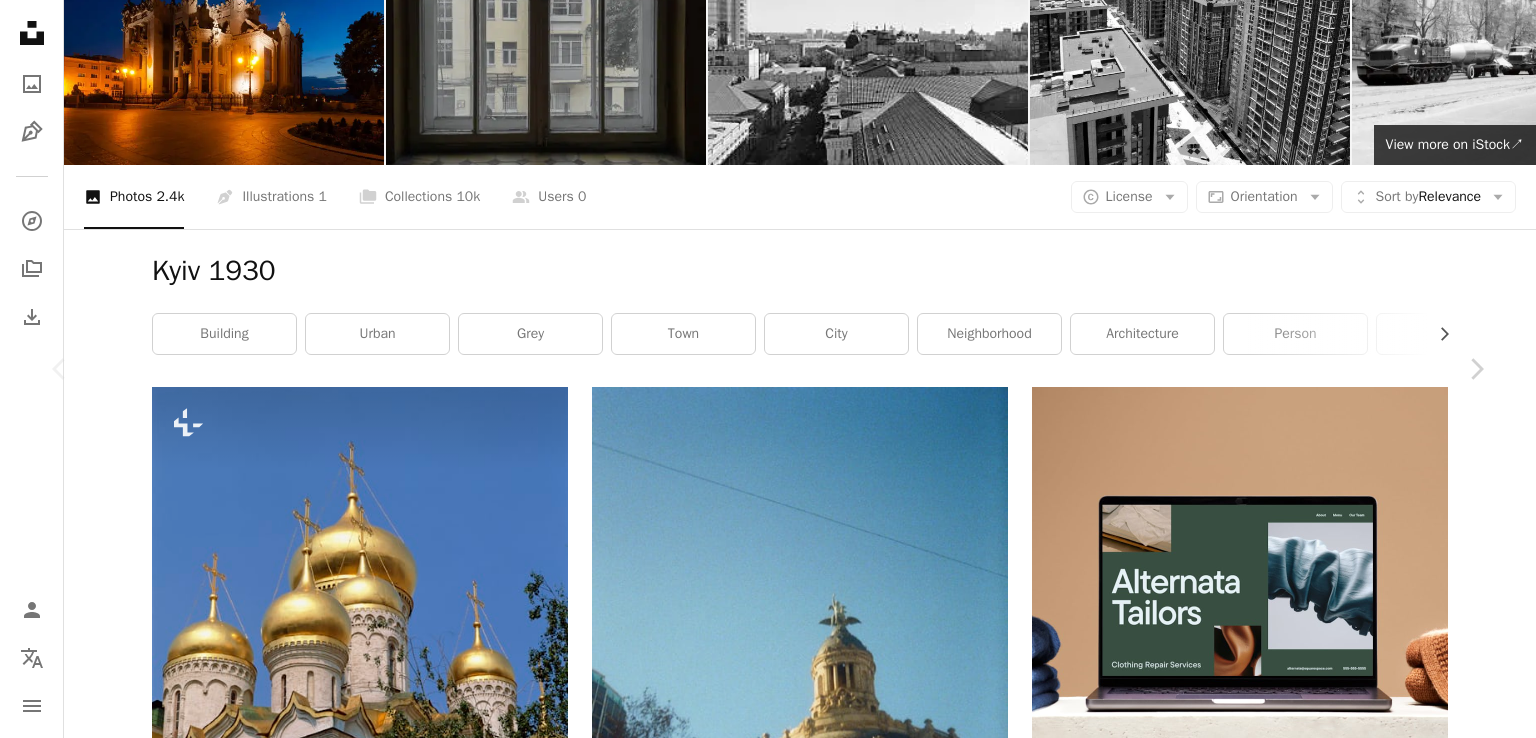 click on "An X shape" at bounding box center (20, 20) 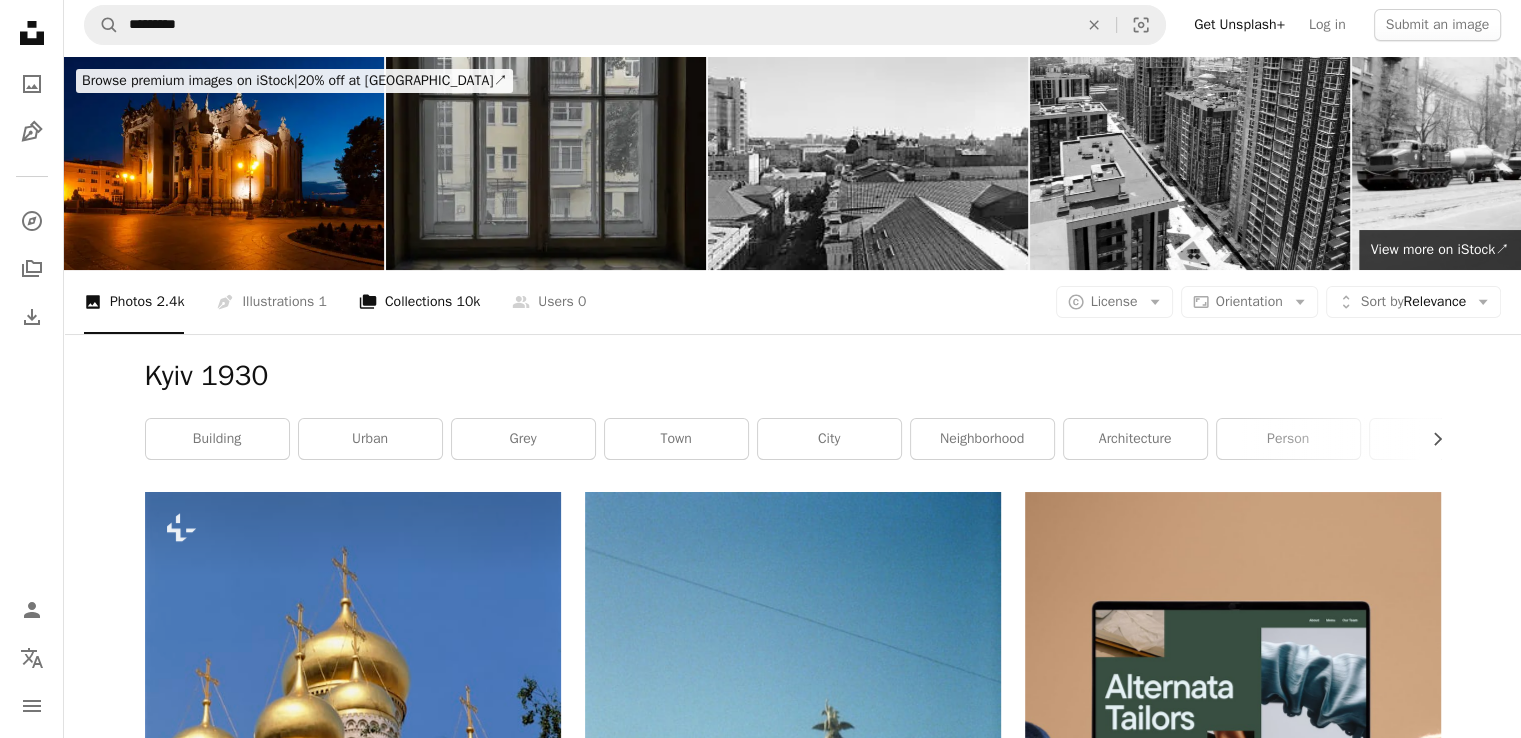 scroll, scrollTop: 0, scrollLeft: 0, axis: both 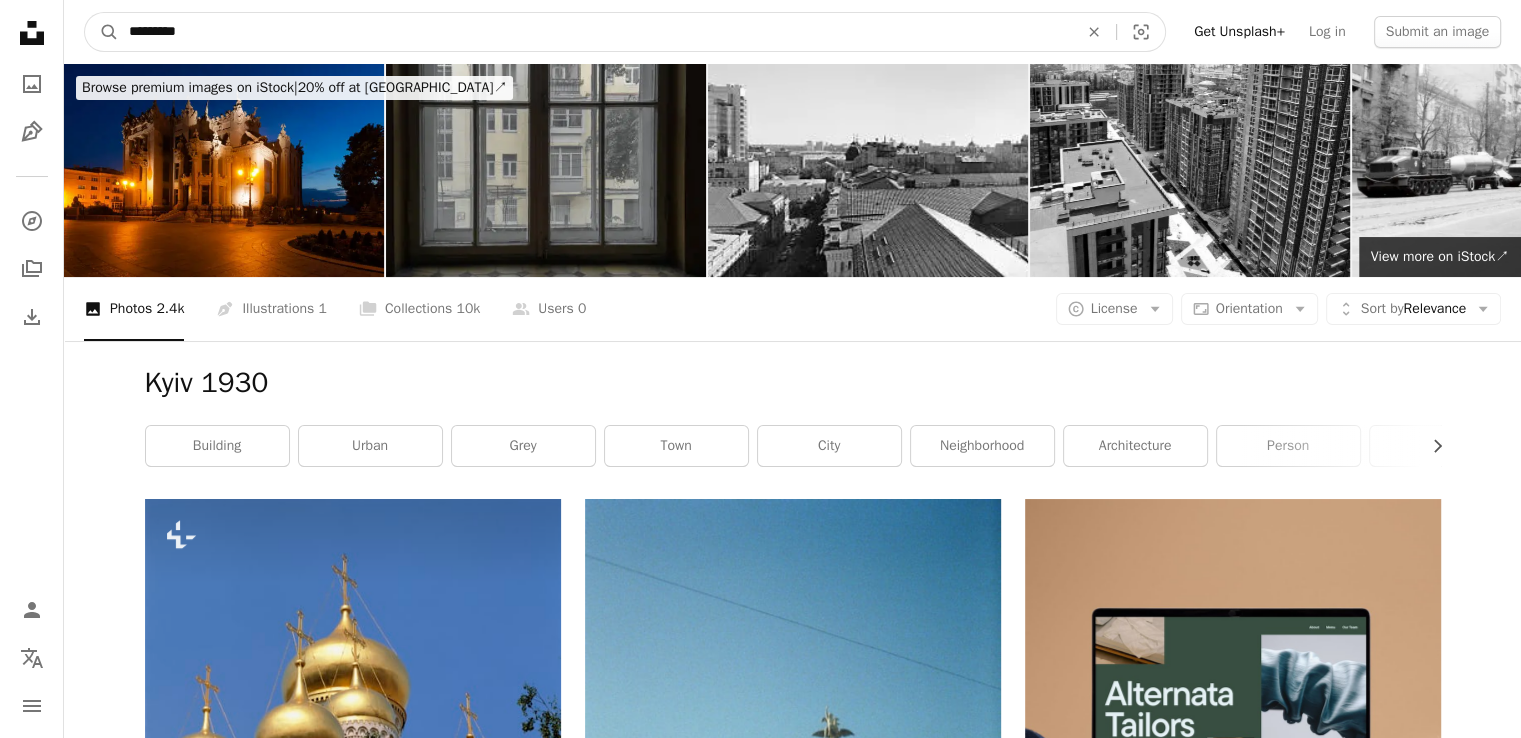 click on "*********" at bounding box center [595, 32] 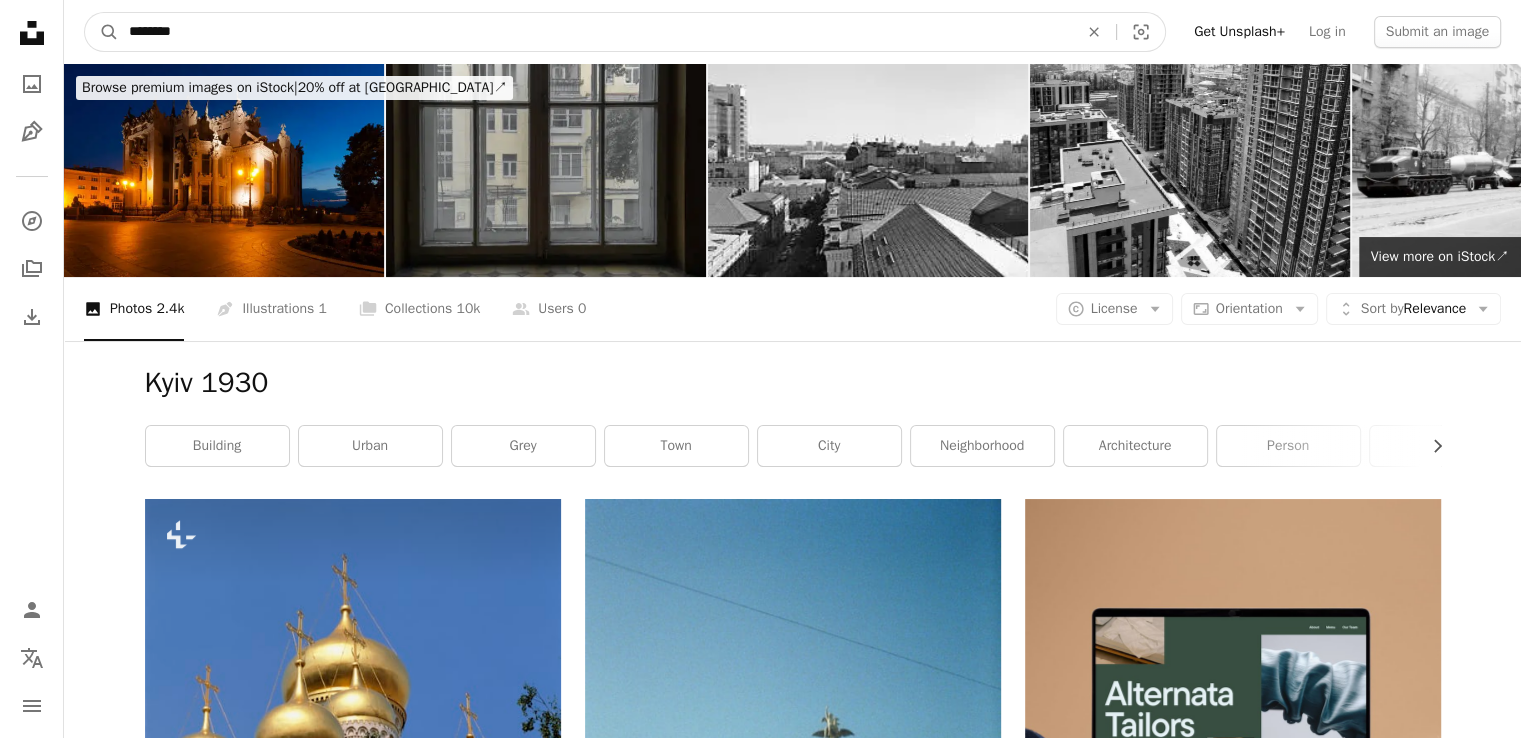 type on "********" 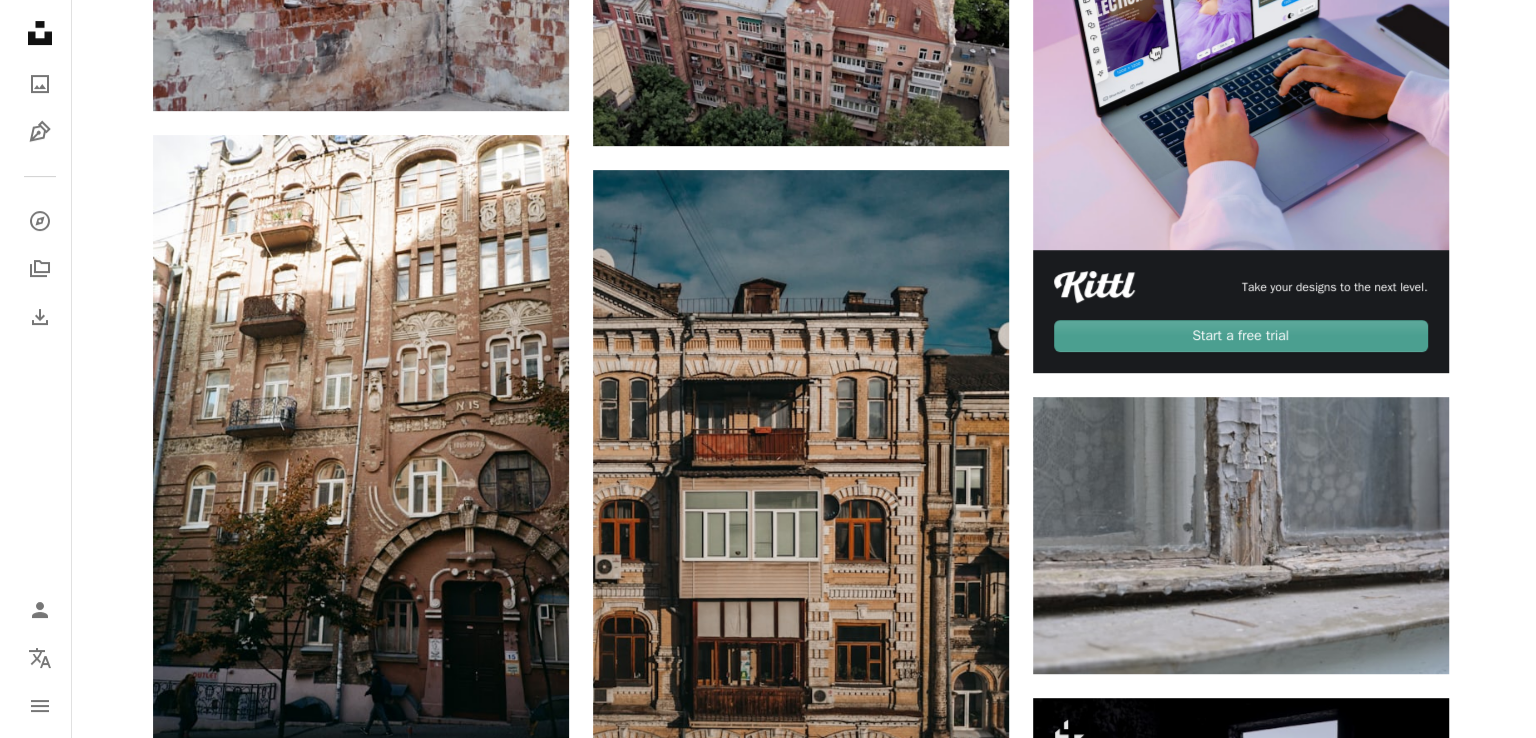 scroll, scrollTop: 700, scrollLeft: 0, axis: vertical 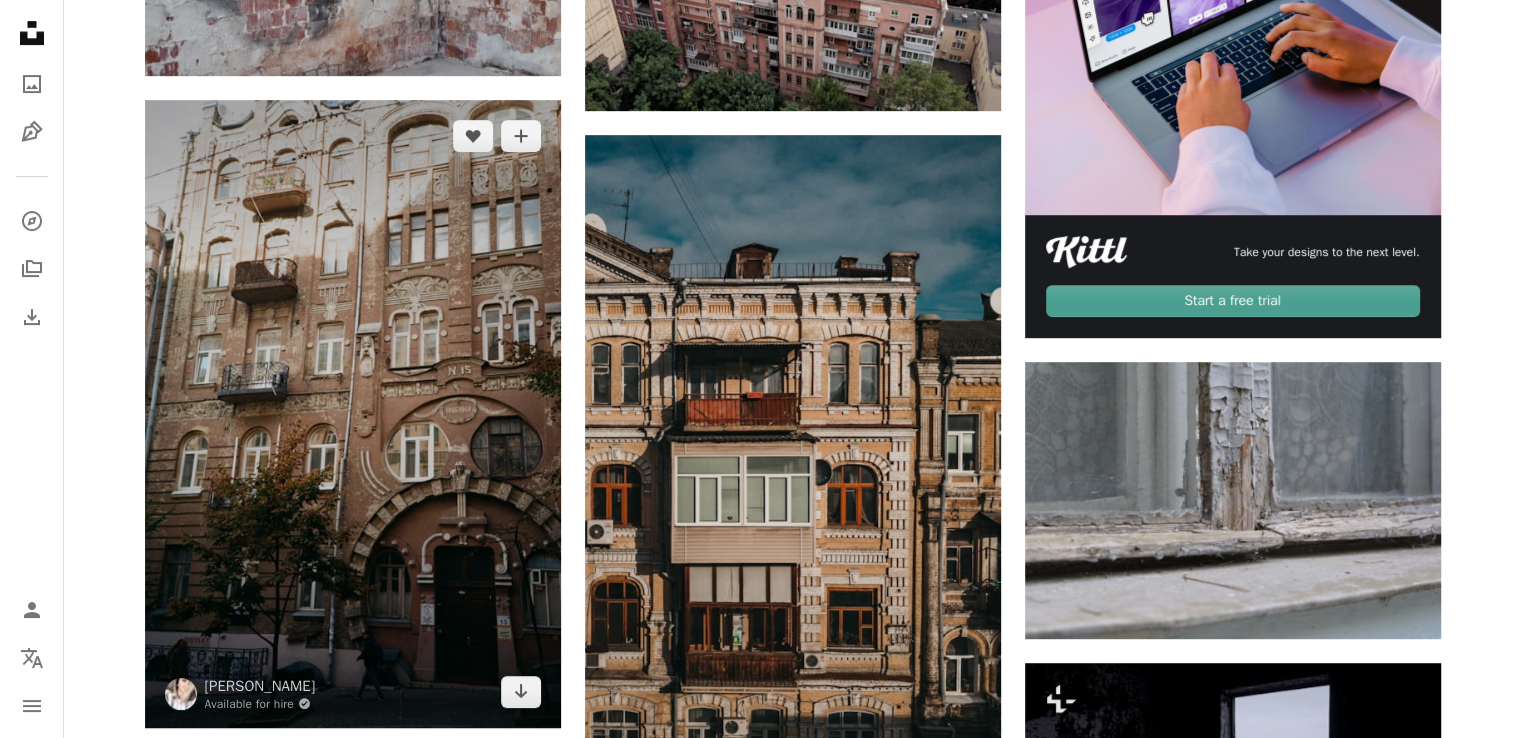 click at bounding box center (353, 413) 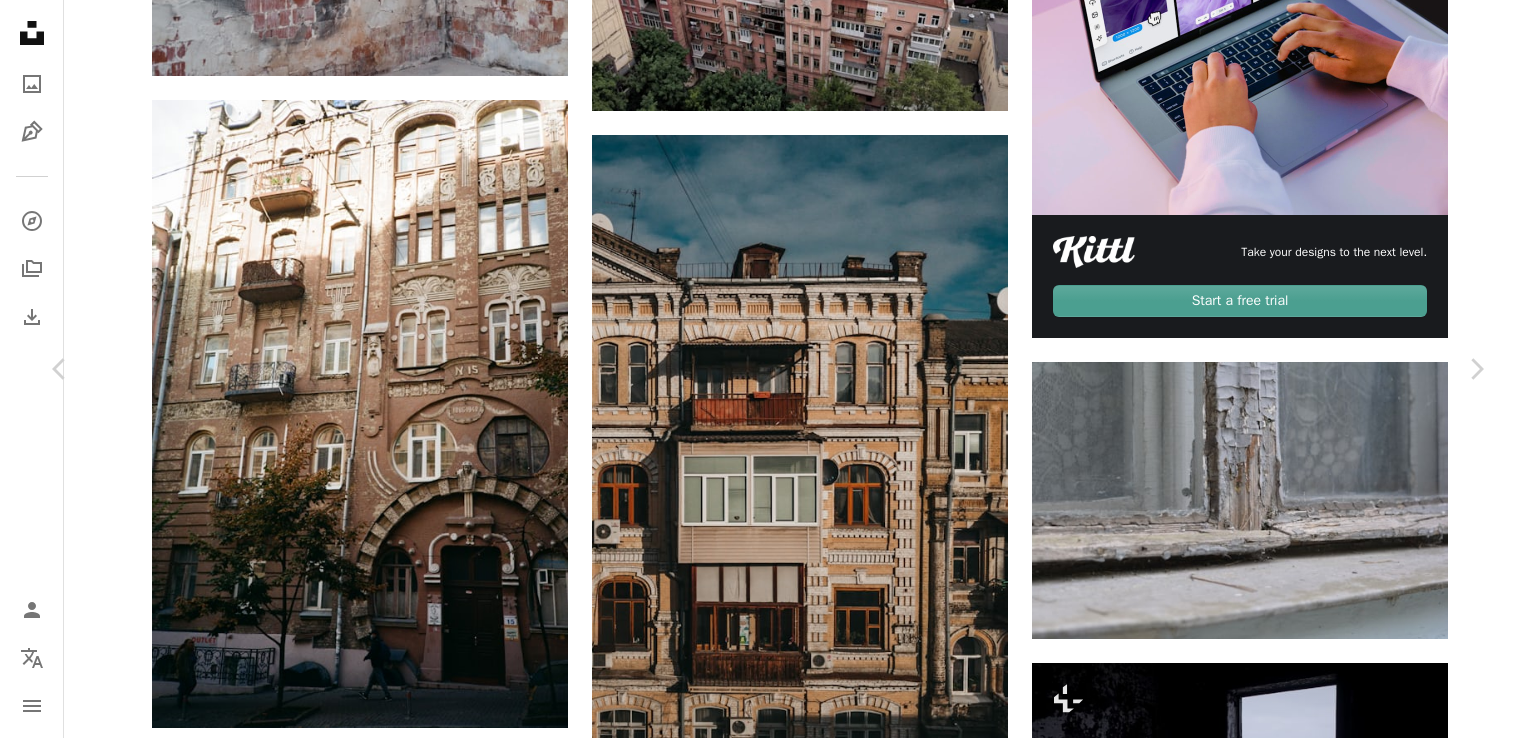 scroll, scrollTop: 0, scrollLeft: 0, axis: both 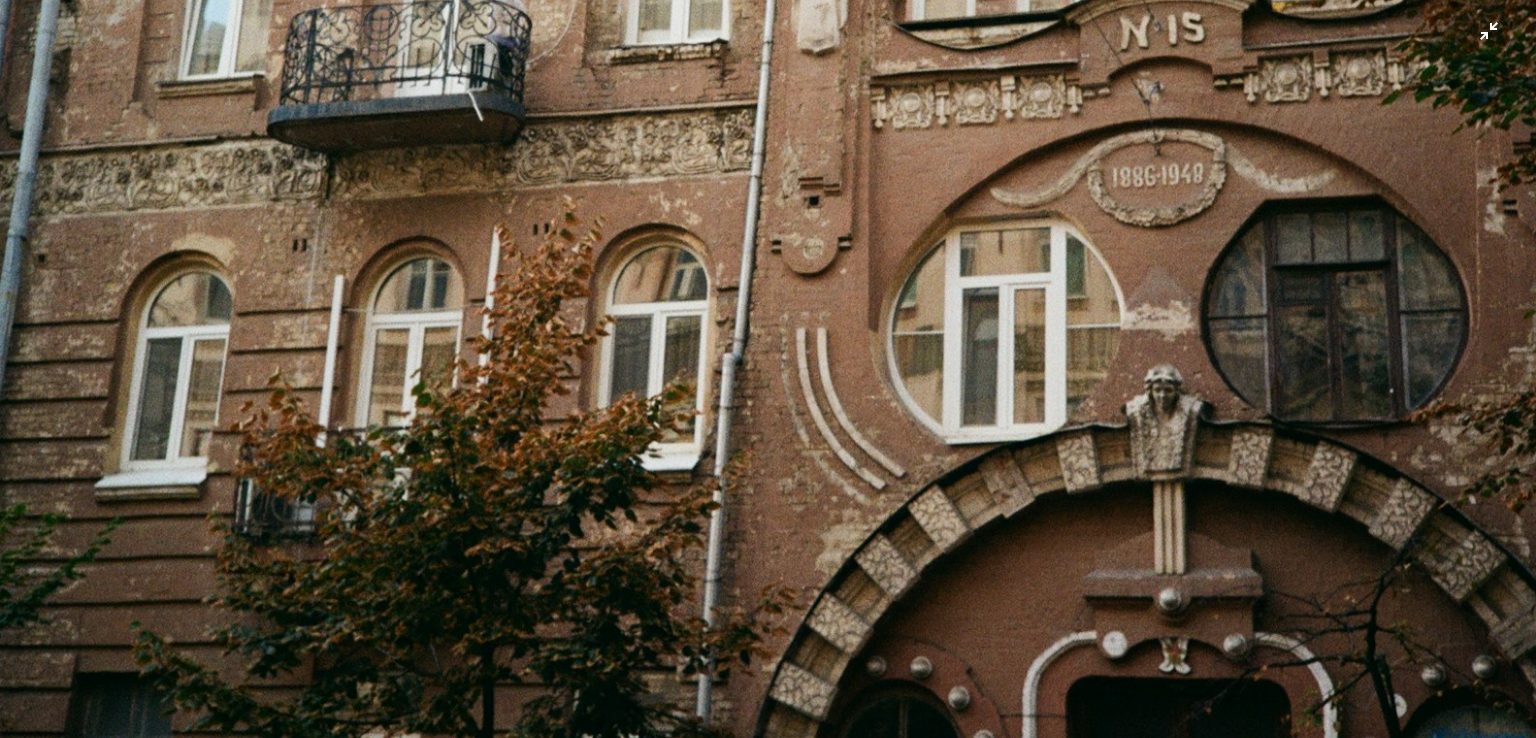 click at bounding box center (768, 191) 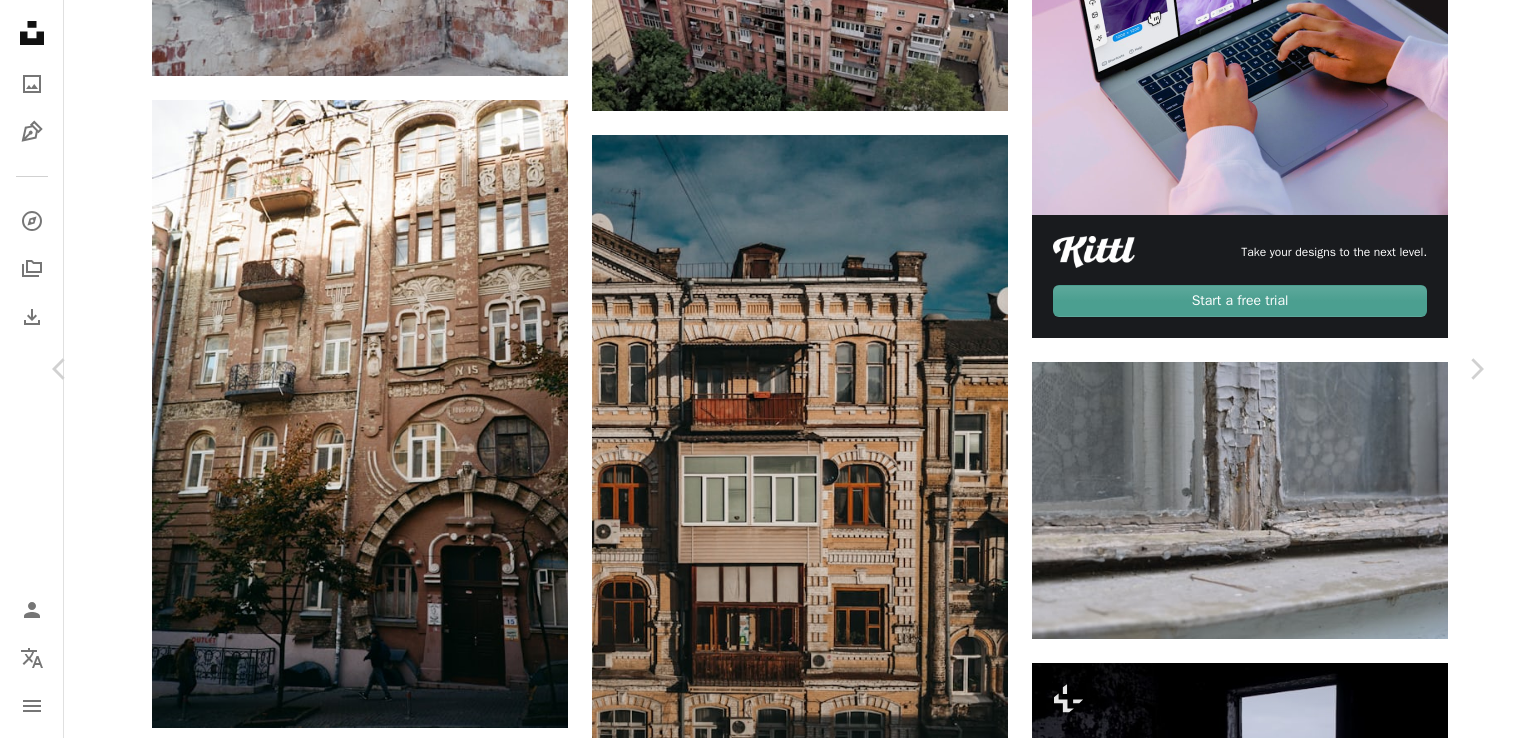 scroll, scrollTop: 1900, scrollLeft: 0, axis: vertical 